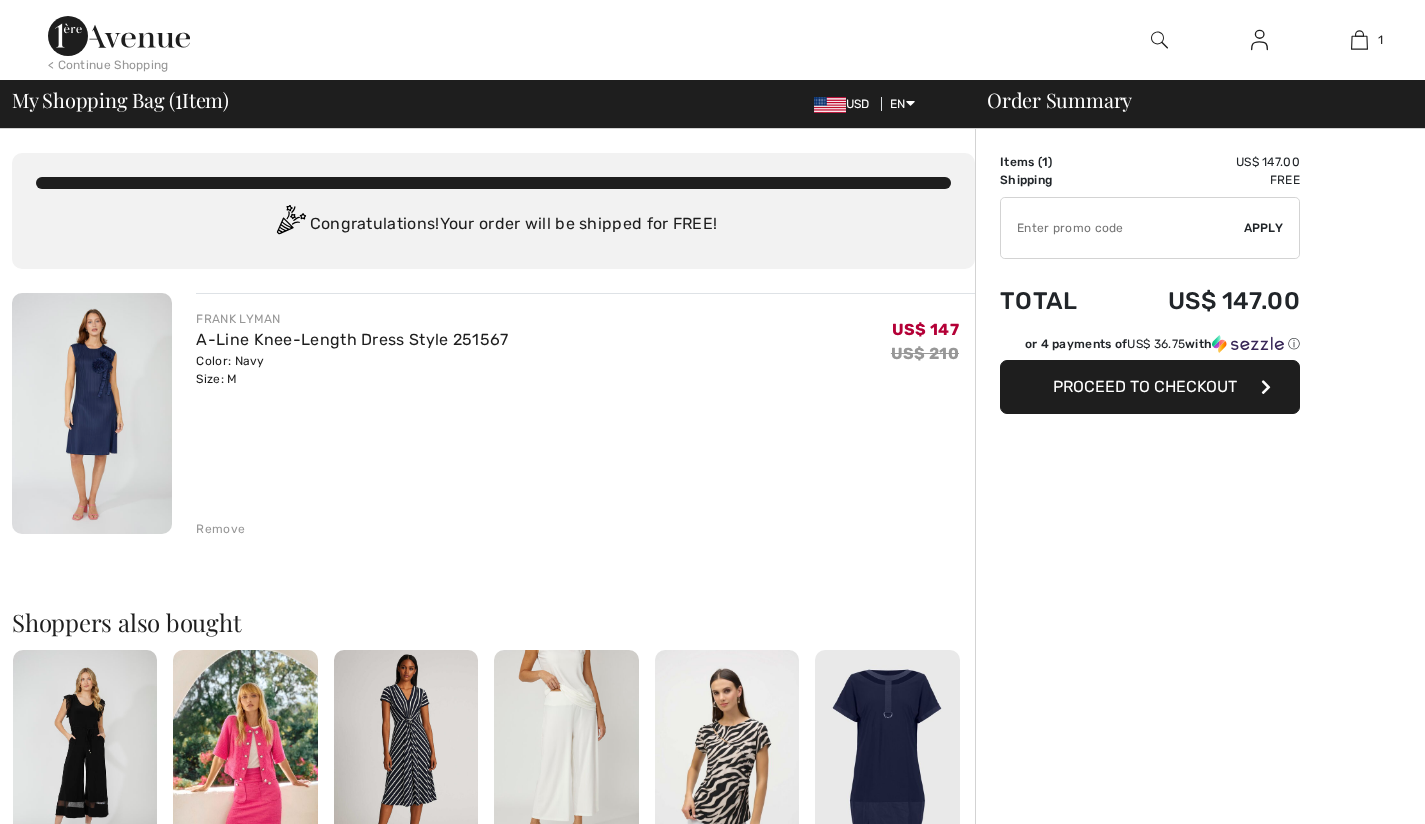 scroll, scrollTop: 0, scrollLeft: 0, axis: both 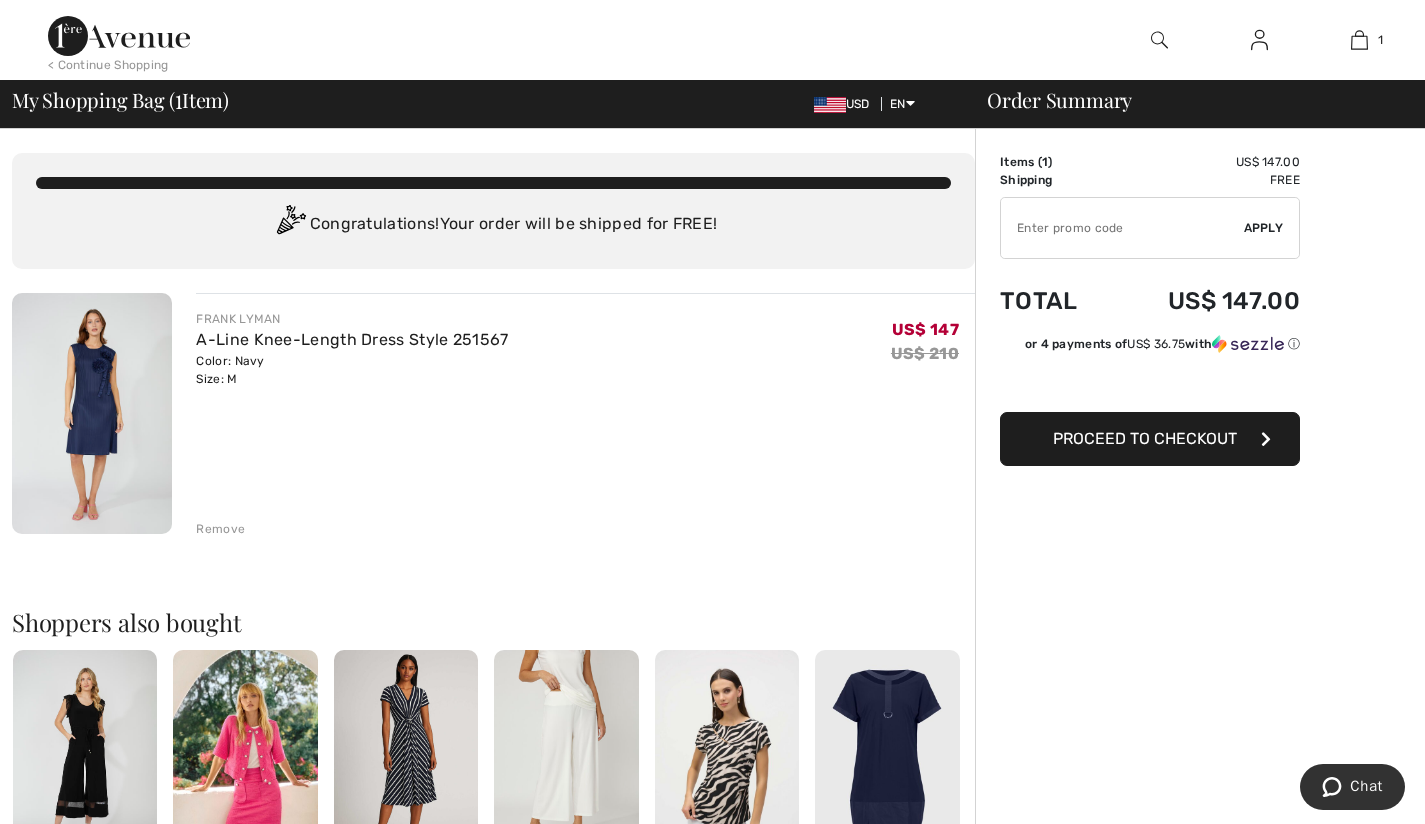 click at bounding box center (92, 413) 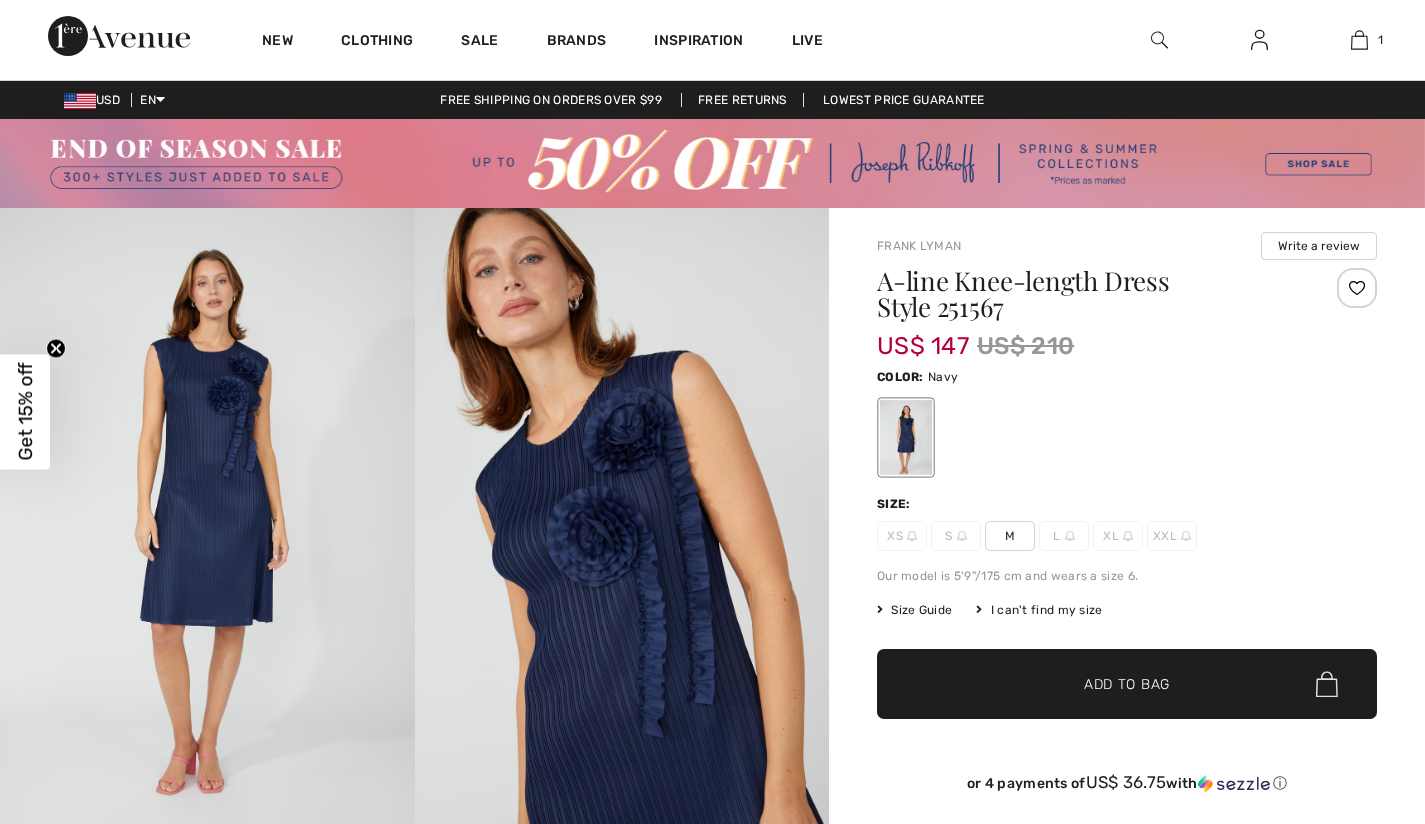 scroll, scrollTop: 0, scrollLeft: 0, axis: both 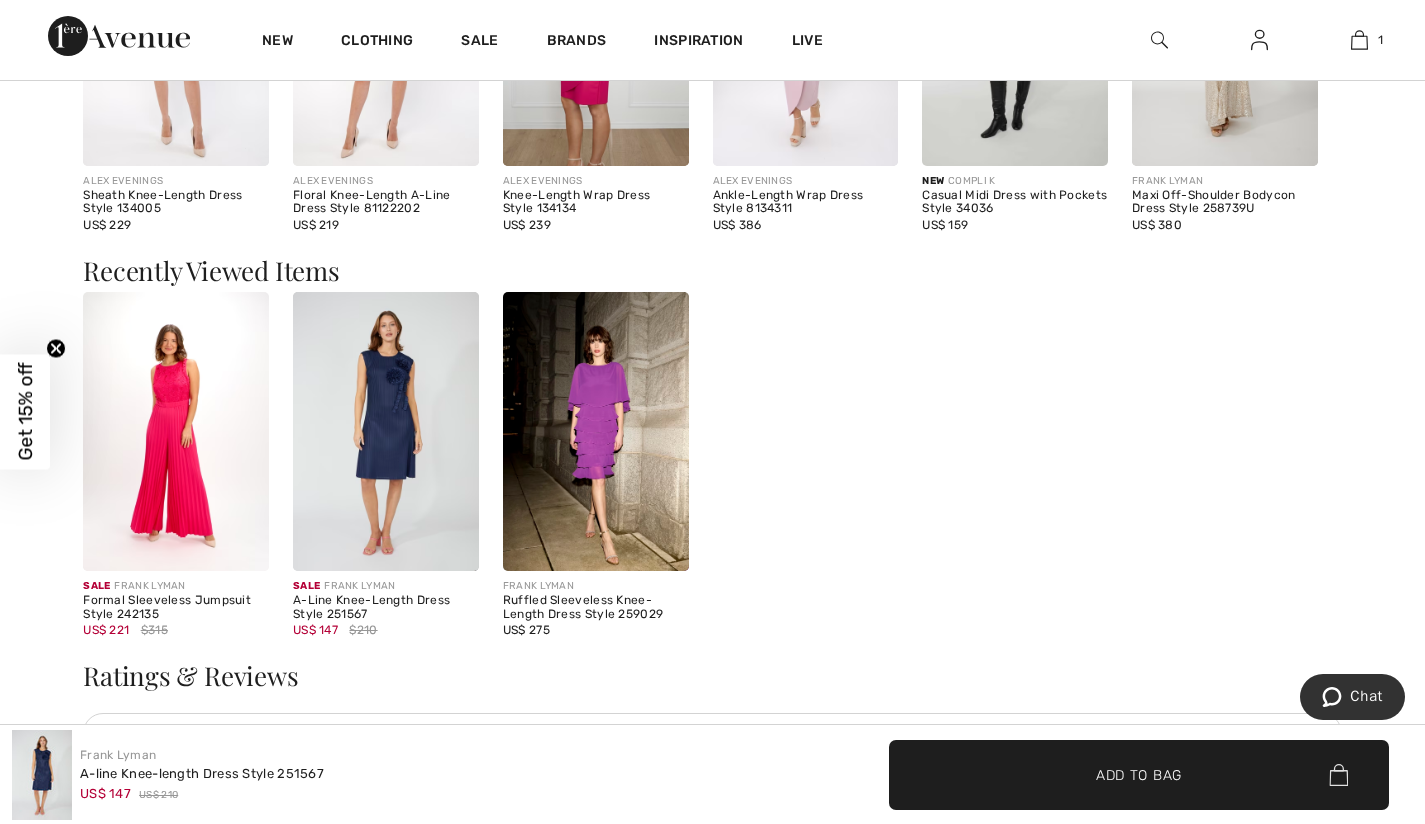 click at bounding box center (596, 431) 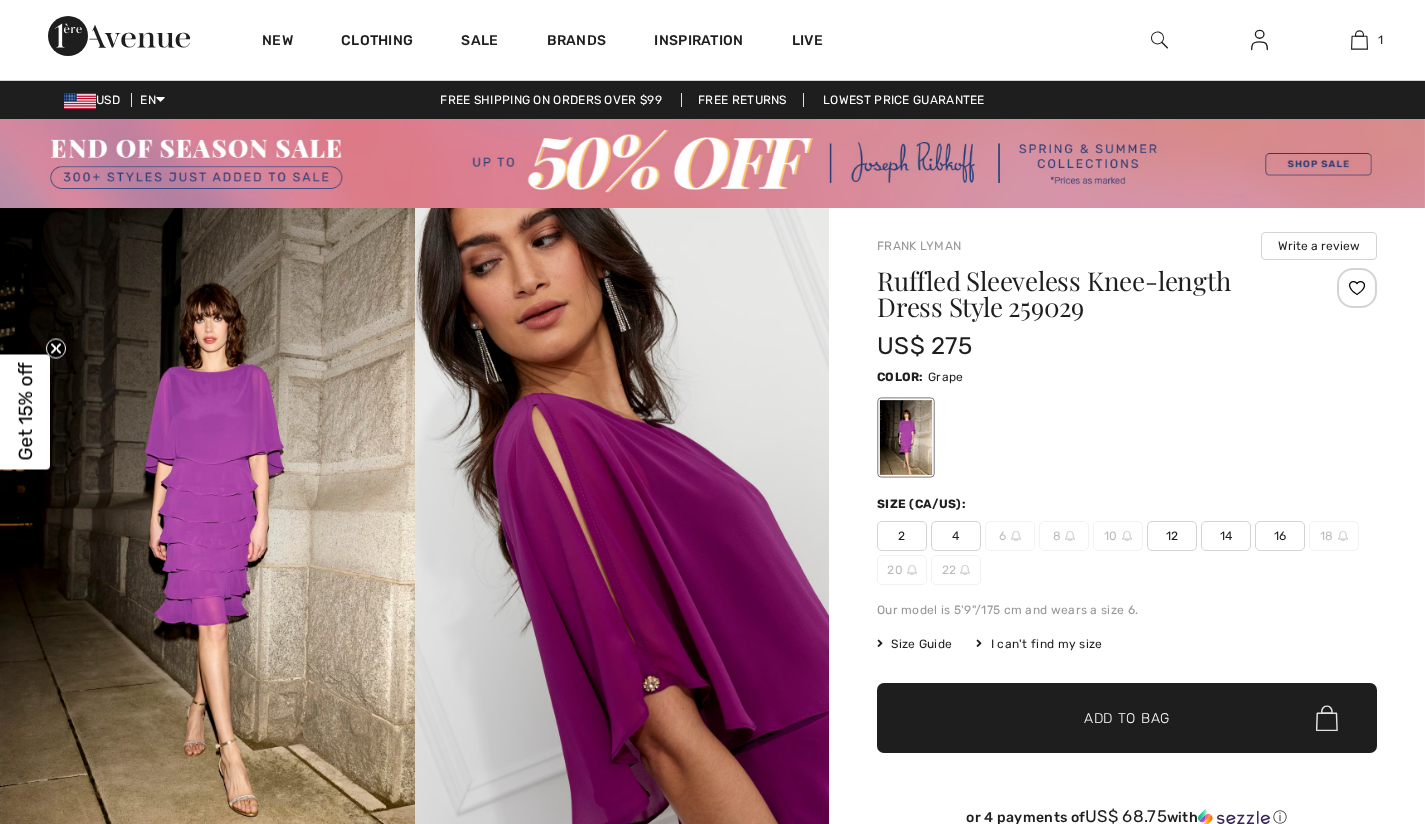scroll, scrollTop: 0, scrollLeft: 0, axis: both 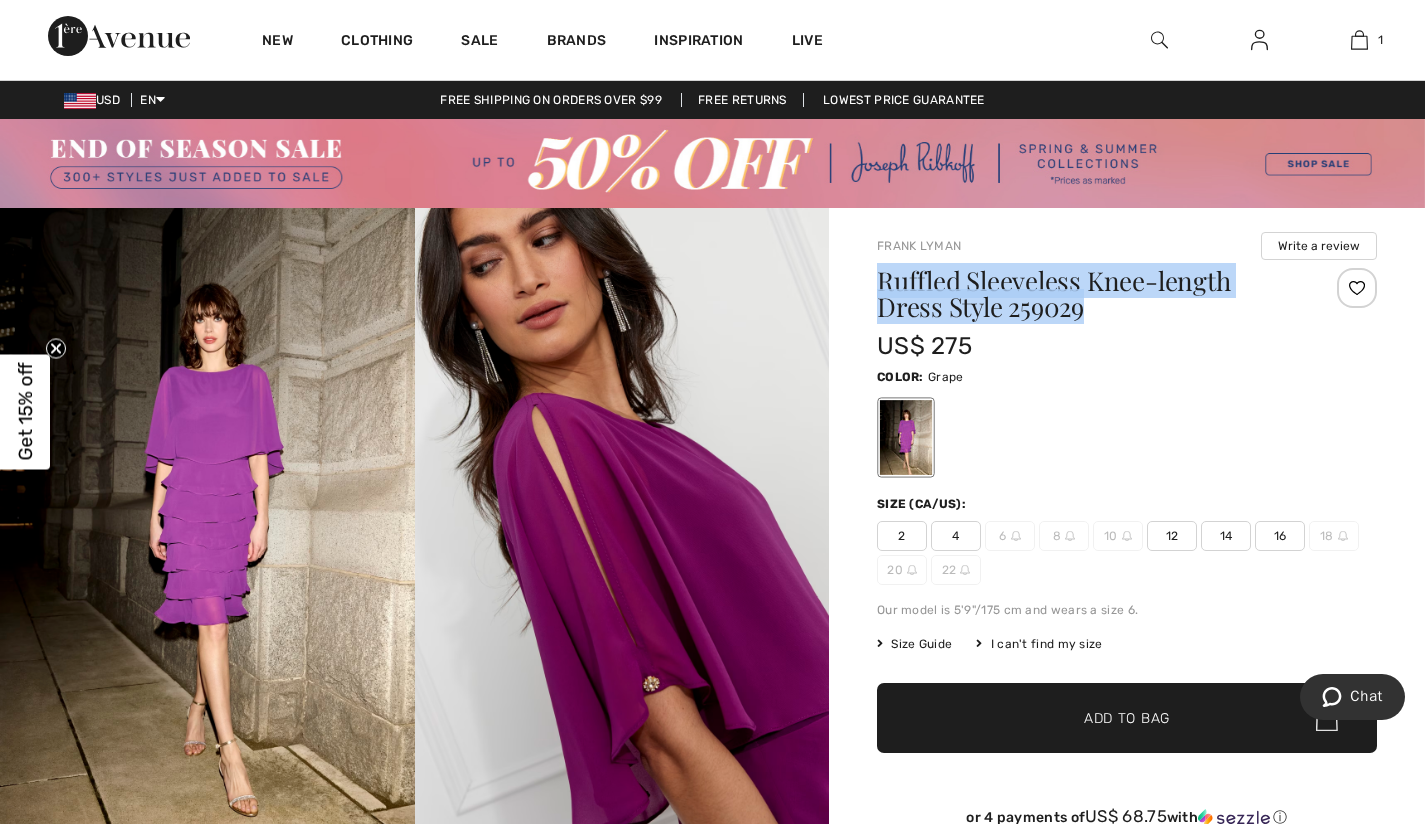drag, startPoint x: 1103, startPoint y: 306, endPoint x: 880, endPoint y: 272, distance: 225.57704 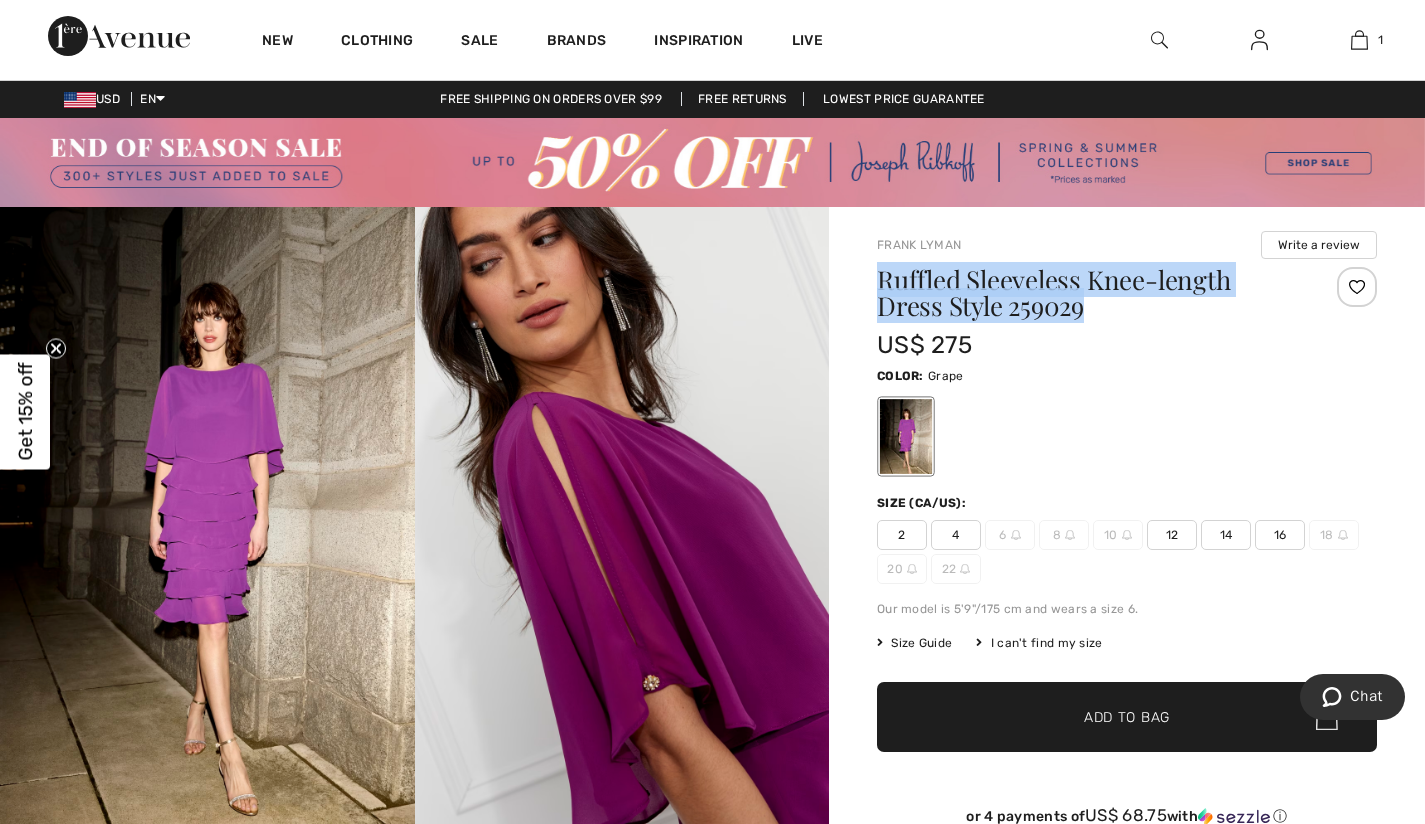 scroll, scrollTop: 1, scrollLeft: 0, axis: vertical 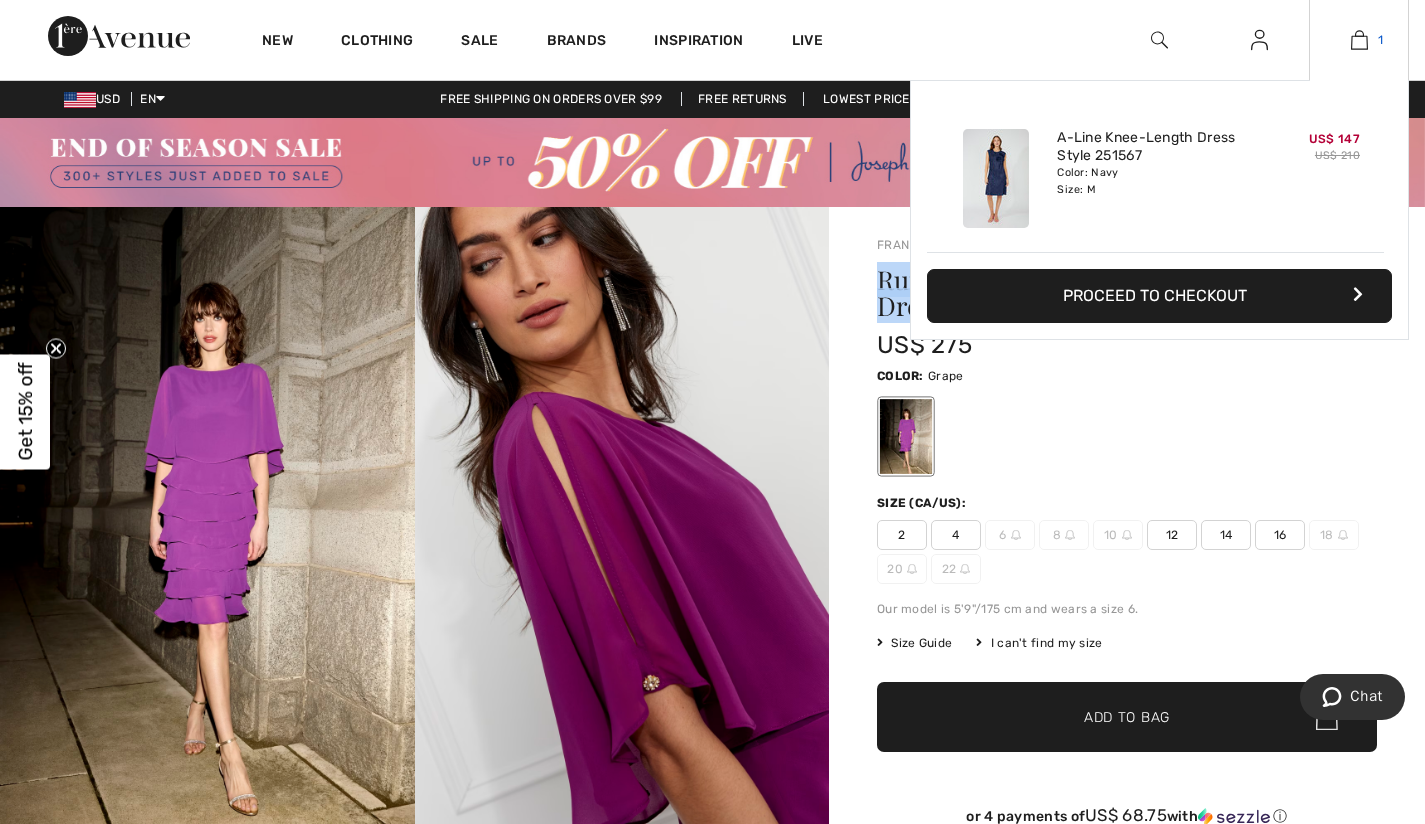 click on "1" at bounding box center [1359, 40] 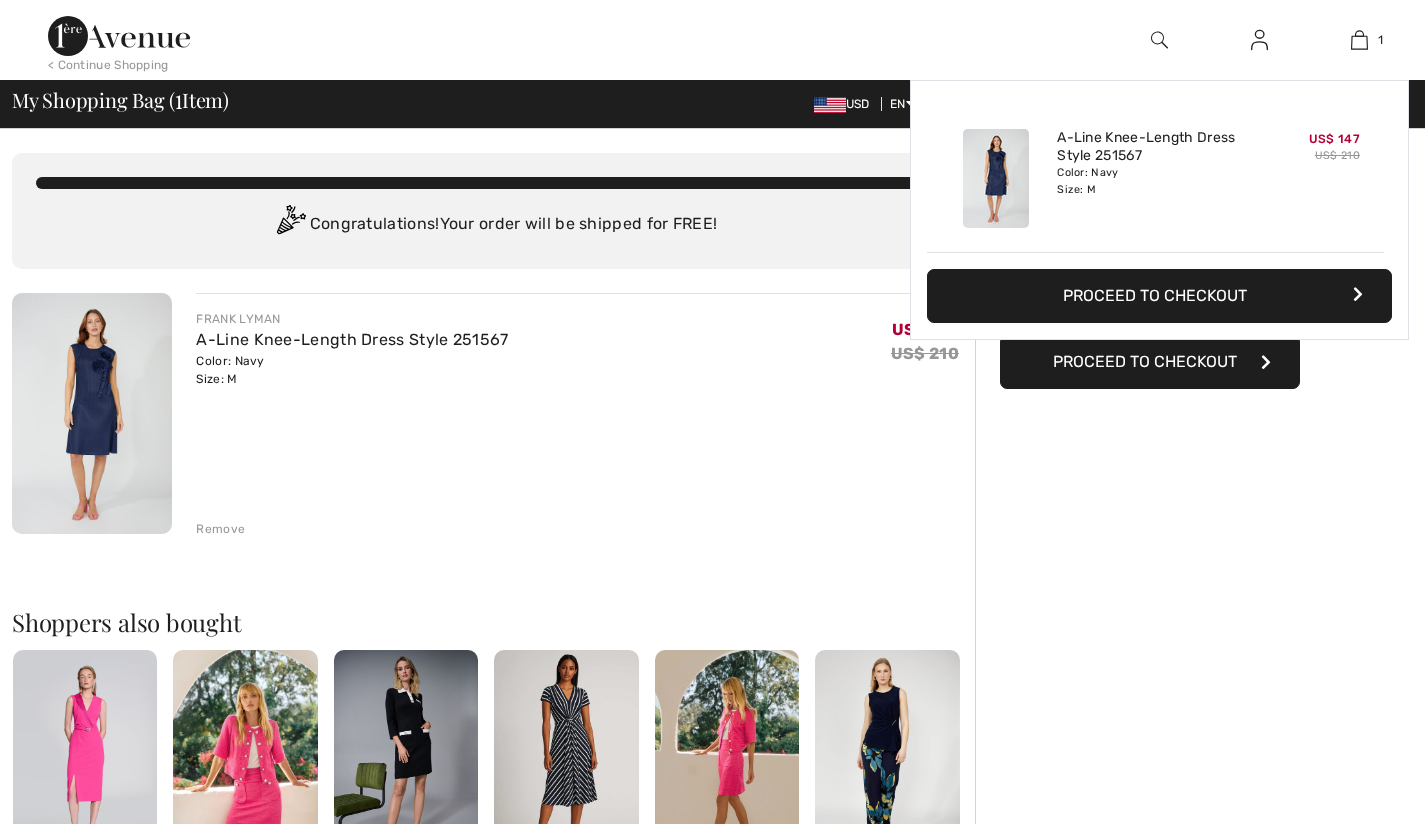 scroll, scrollTop: 0, scrollLeft: 0, axis: both 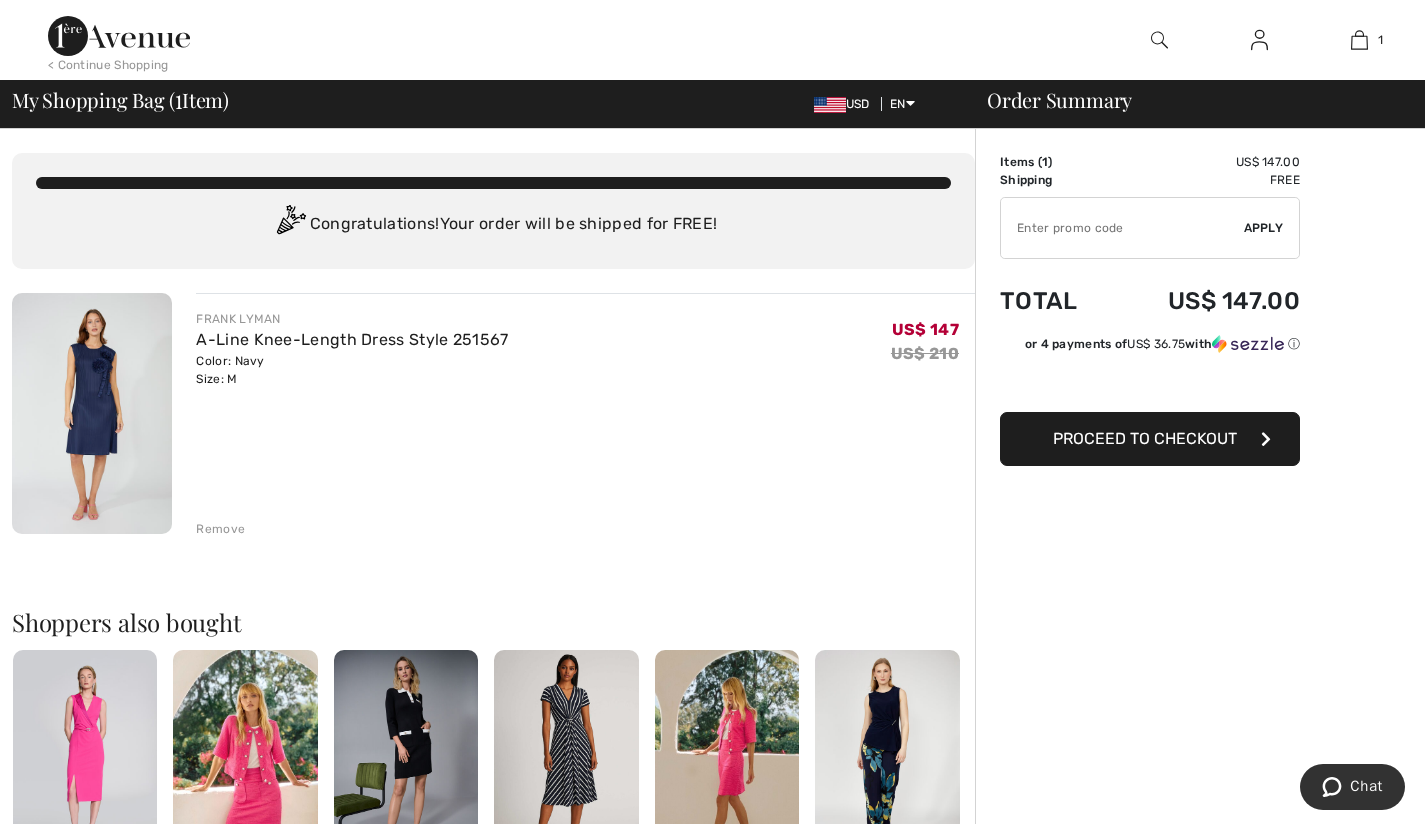 click on "Proceed to Checkout" at bounding box center [1145, 438] 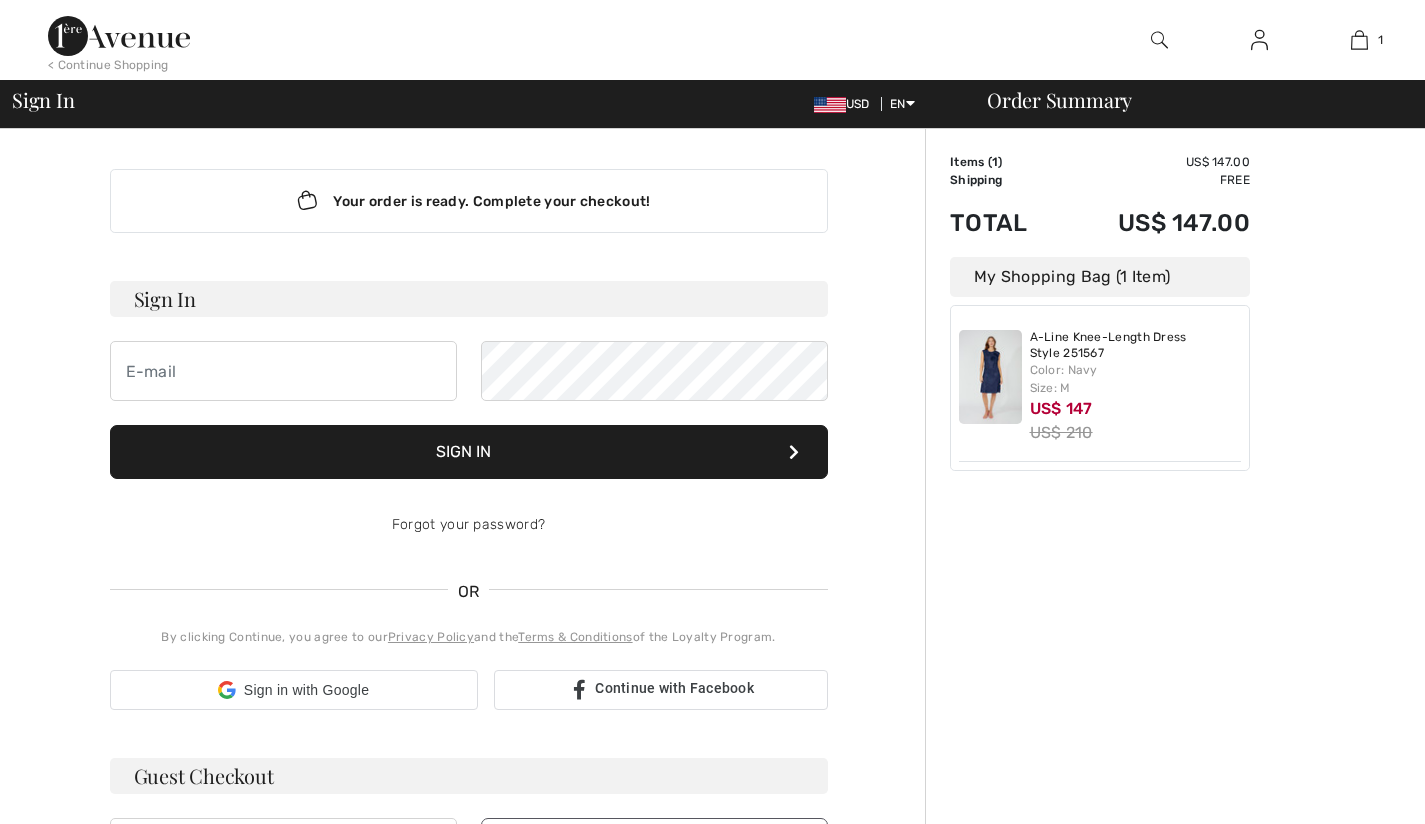 scroll, scrollTop: 0, scrollLeft: 0, axis: both 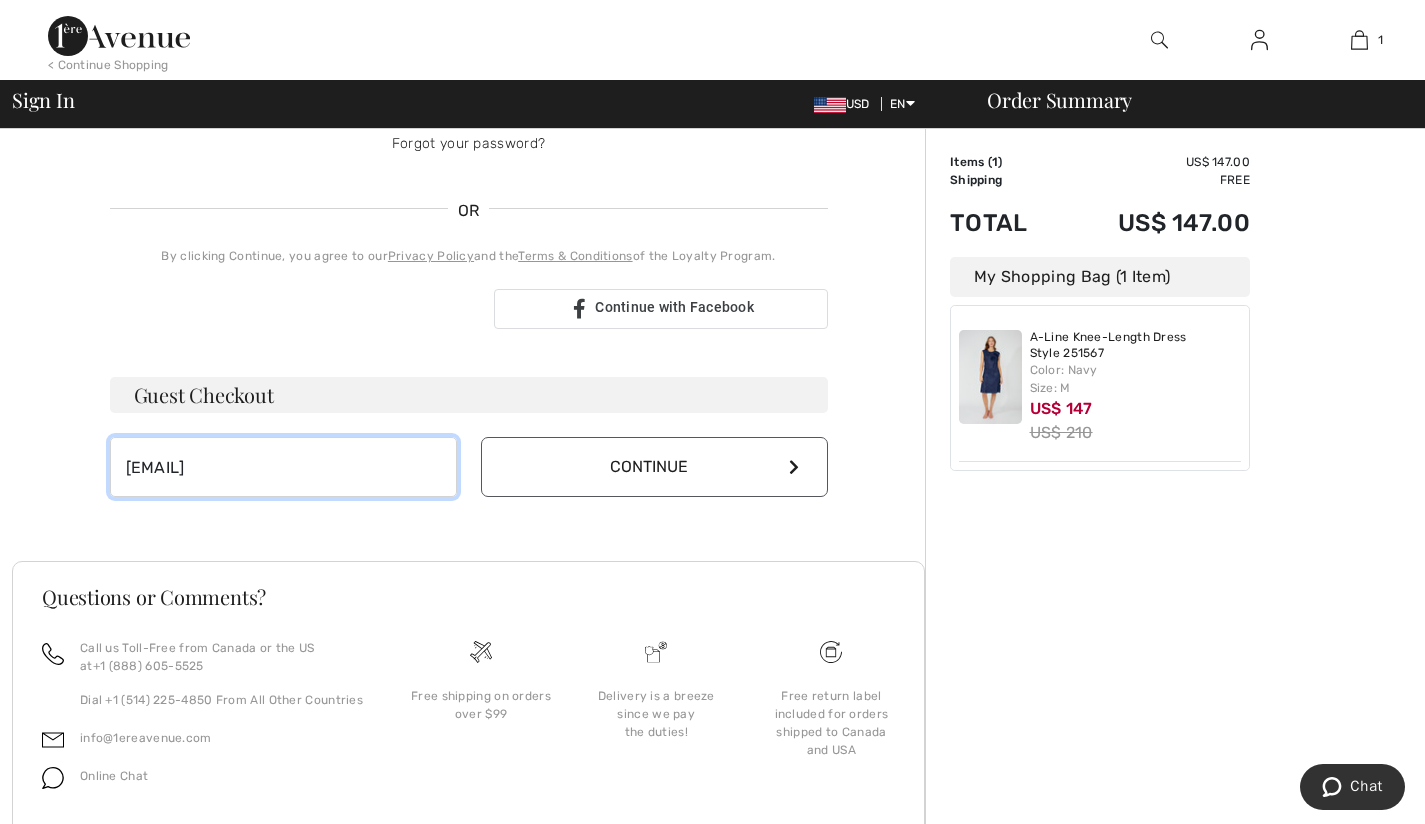 type on "[EMAIL]" 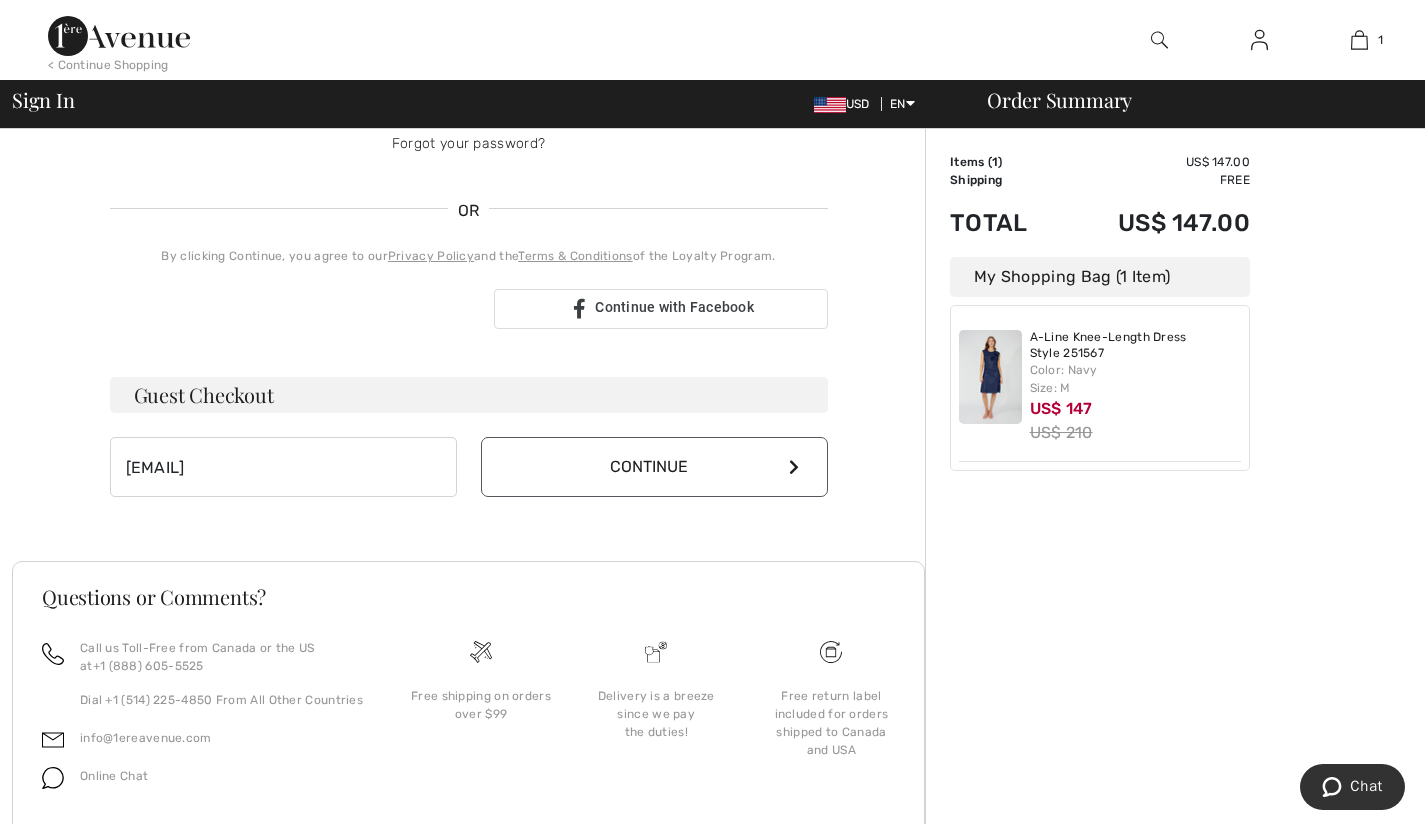 click on "Continue" at bounding box center [654, 467] 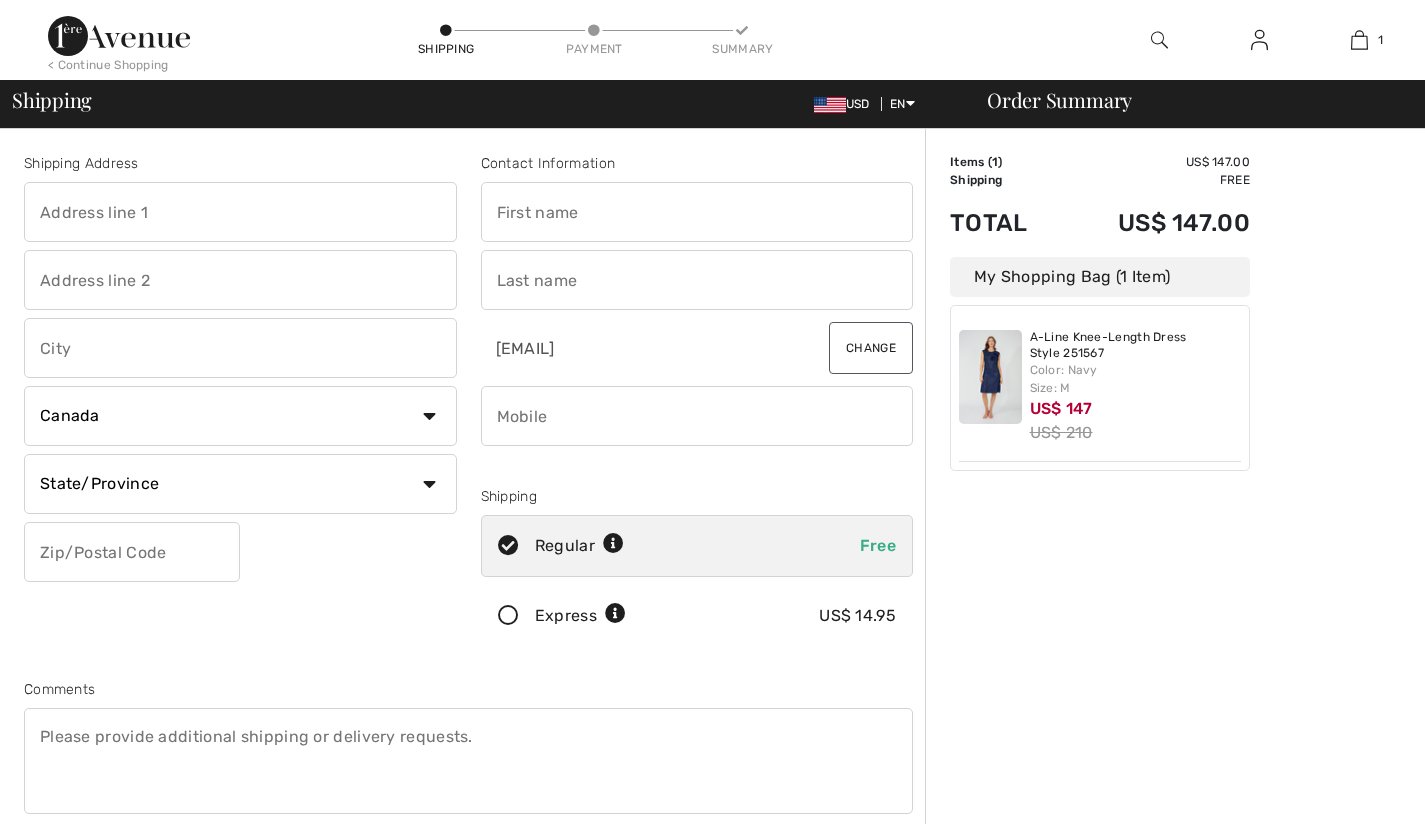 scroll, scrollTop: 0, scrollLeft: 0, axis: both 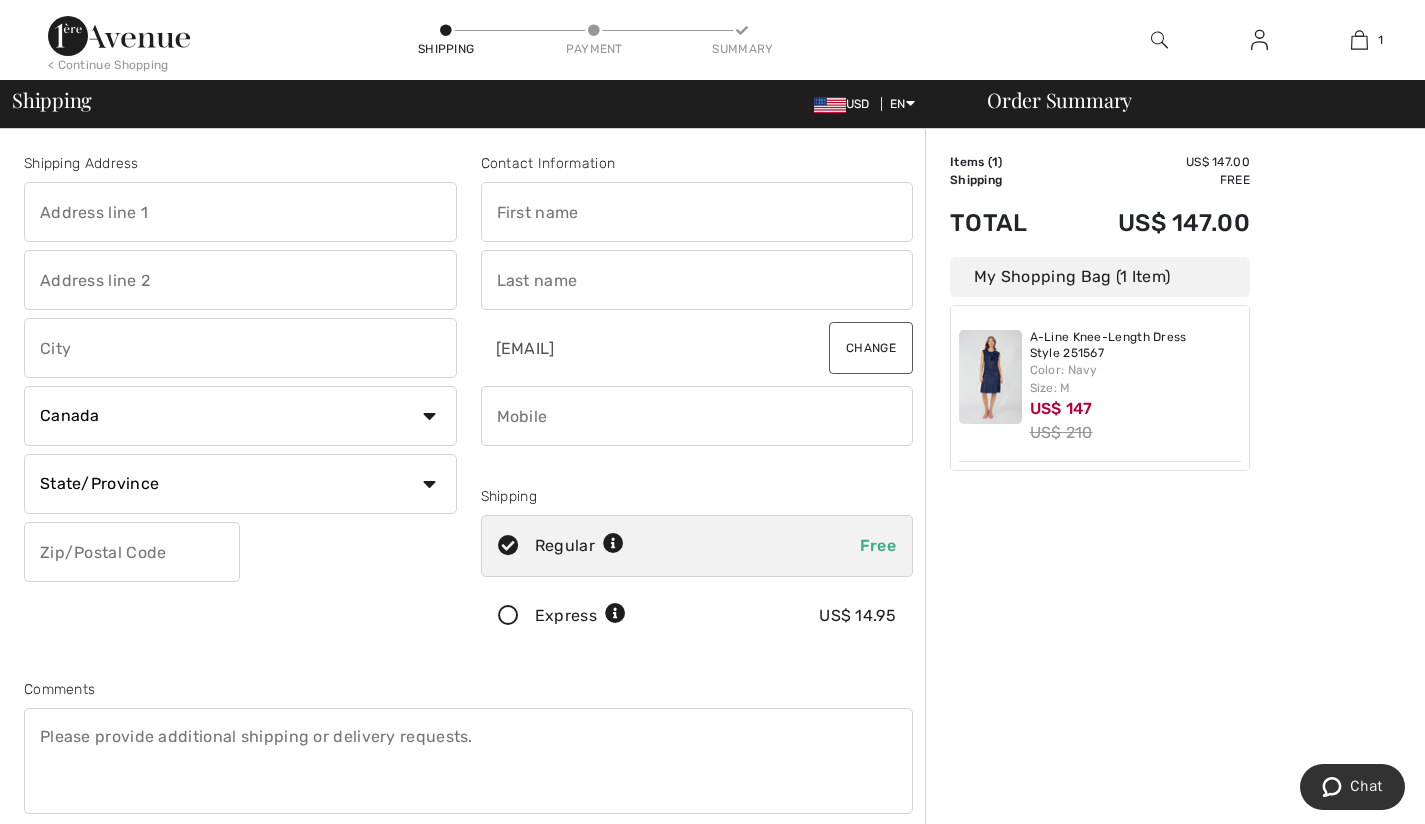 click at bounding box center (508, 616) 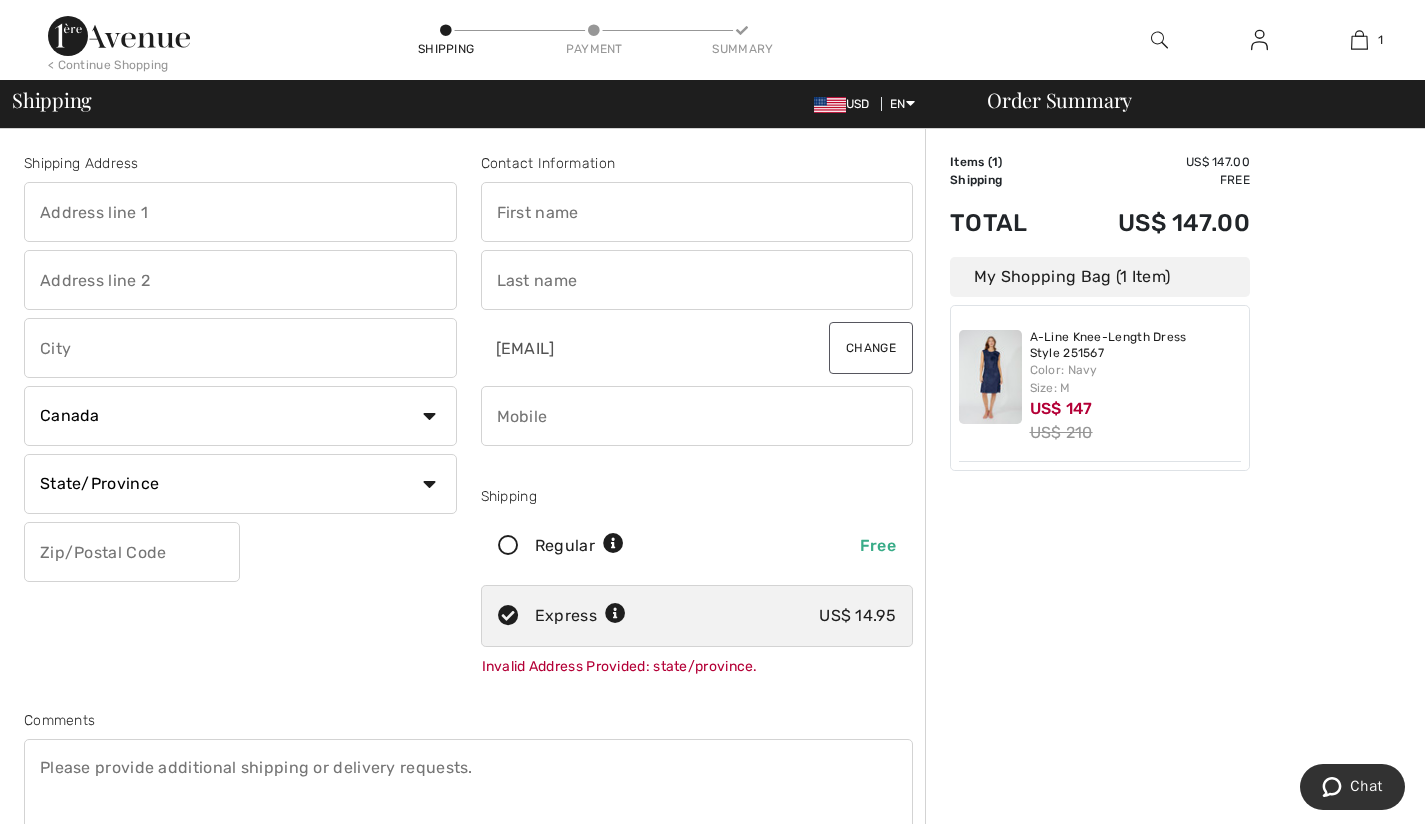 click at bounding box center (240, 212) 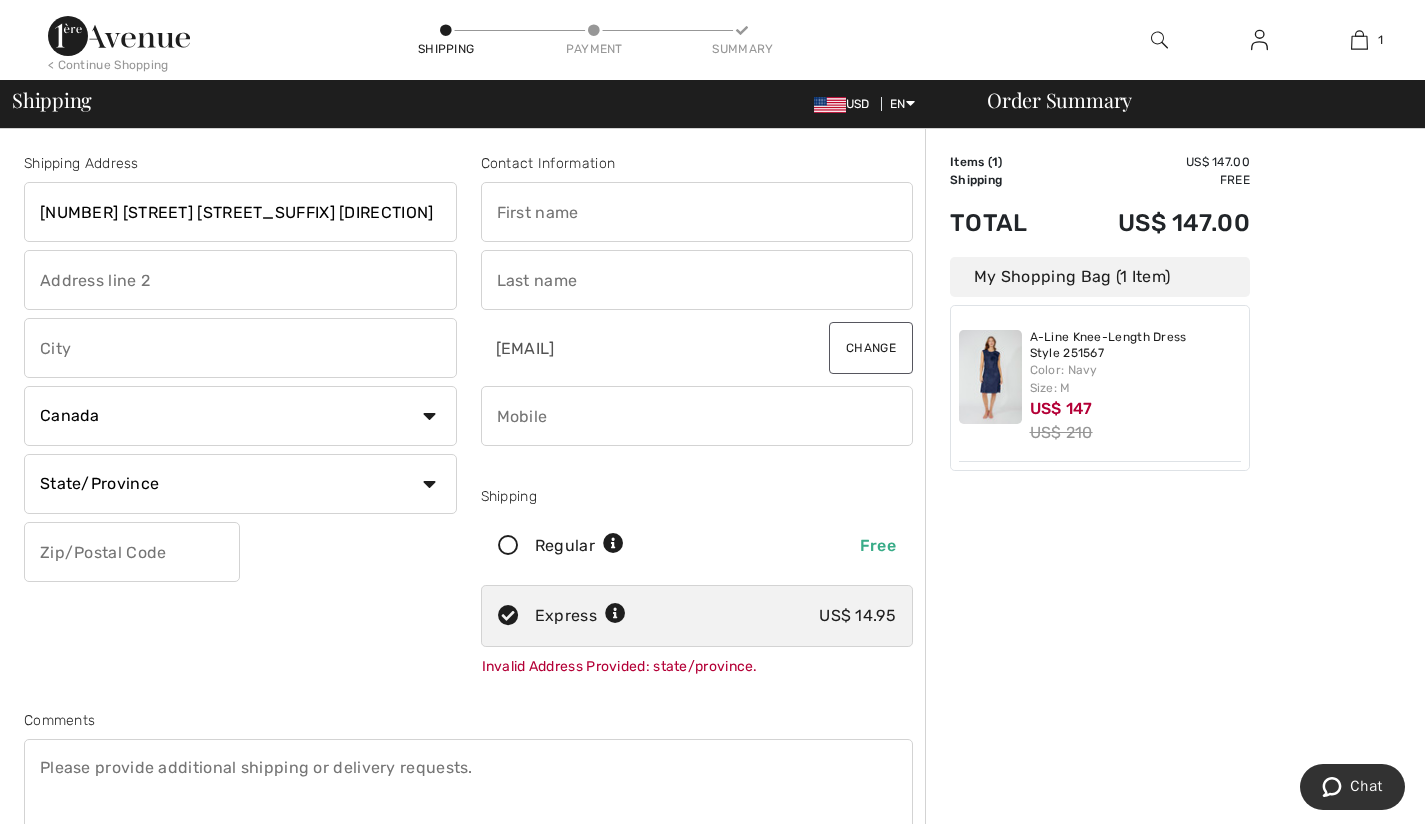 type on "2414 14th St. N" 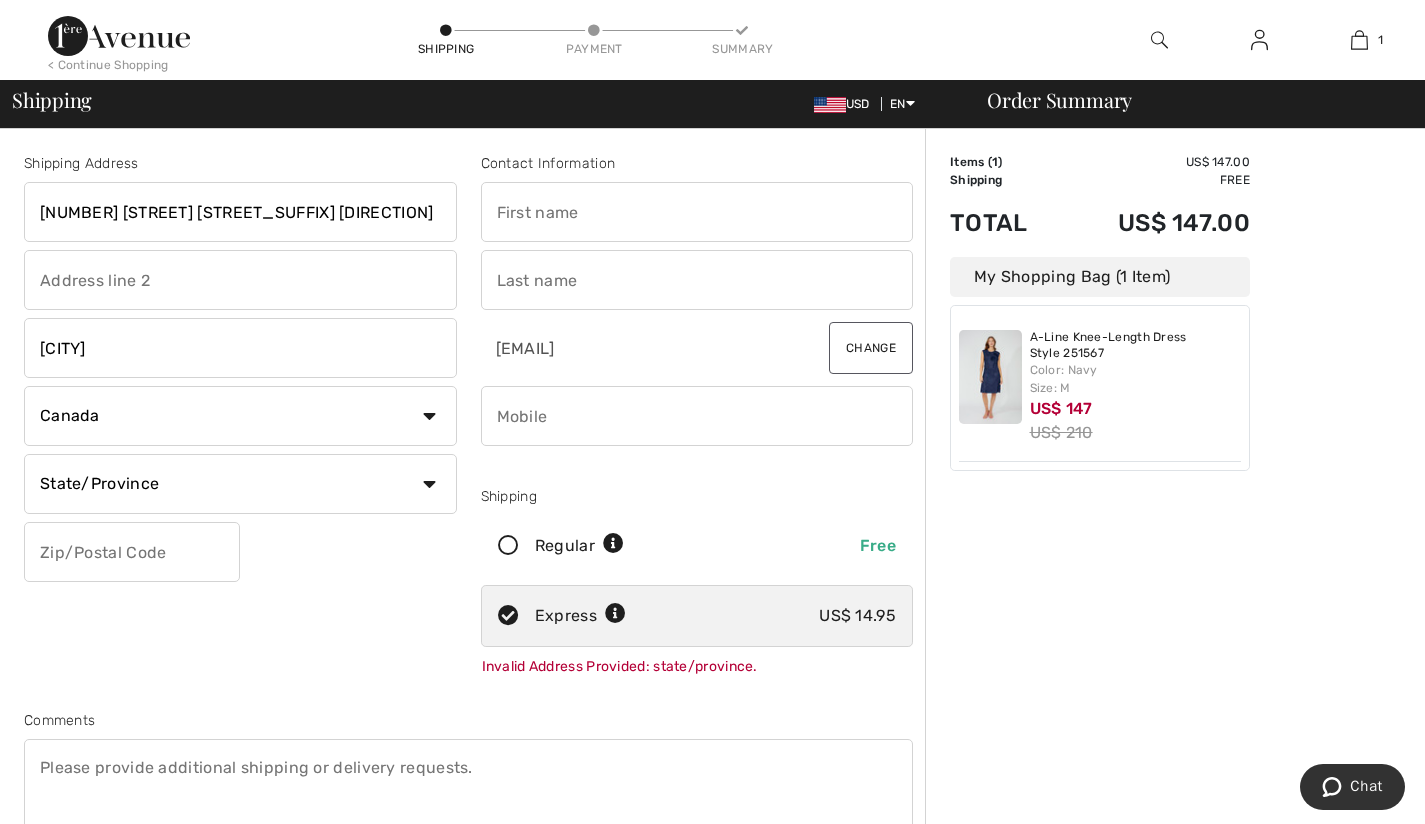type on "Arlington" 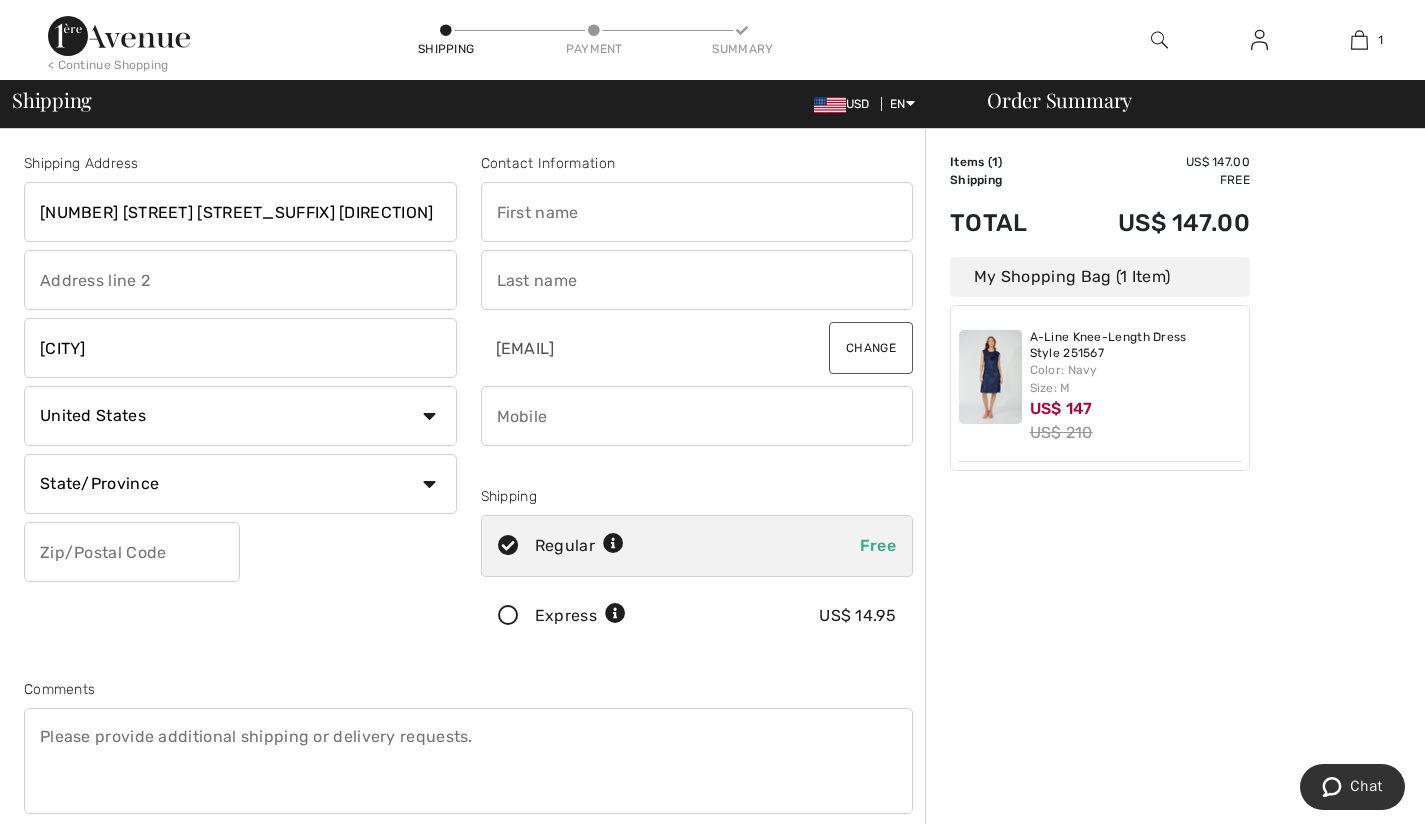 select on "VA" 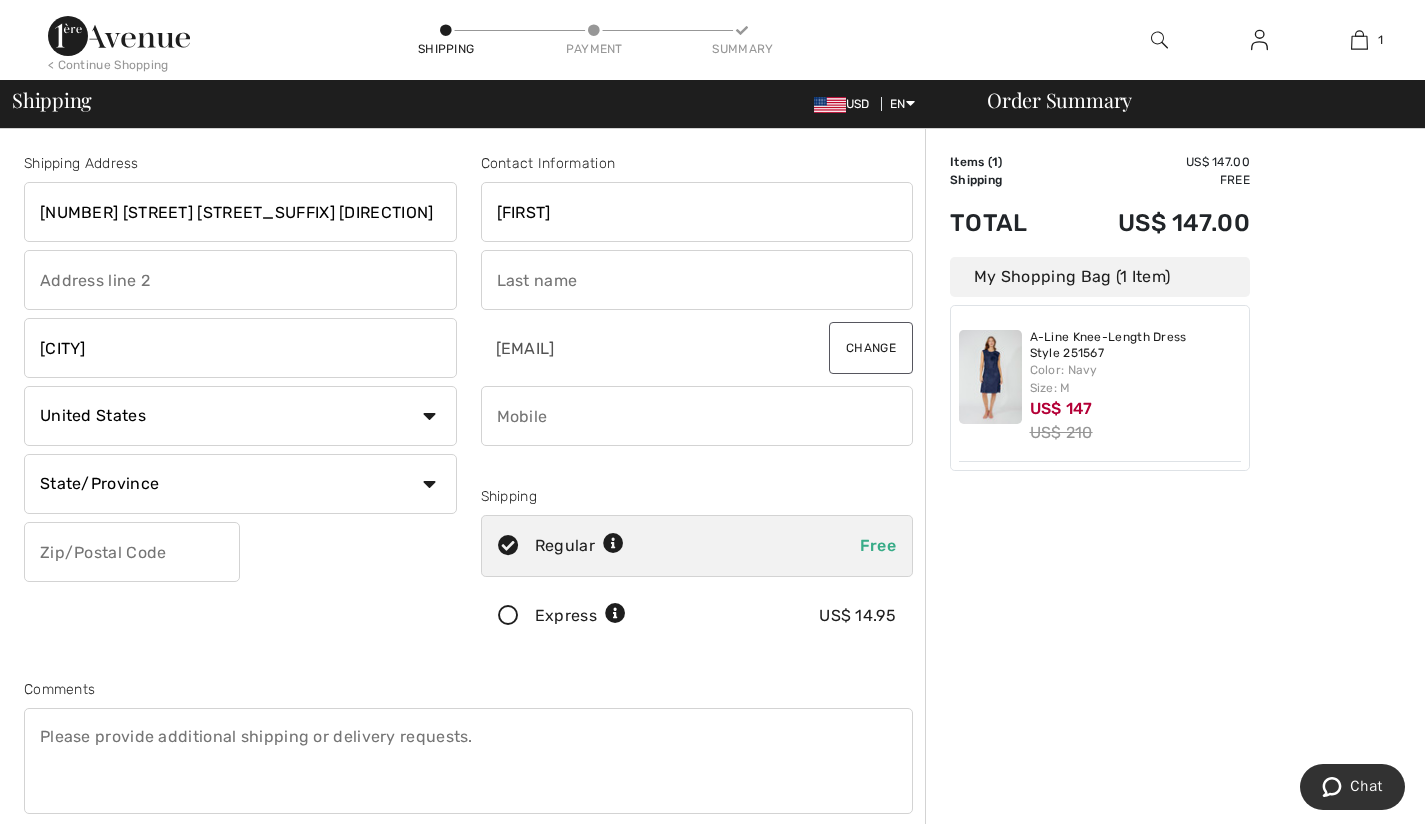 type on "Jackie" 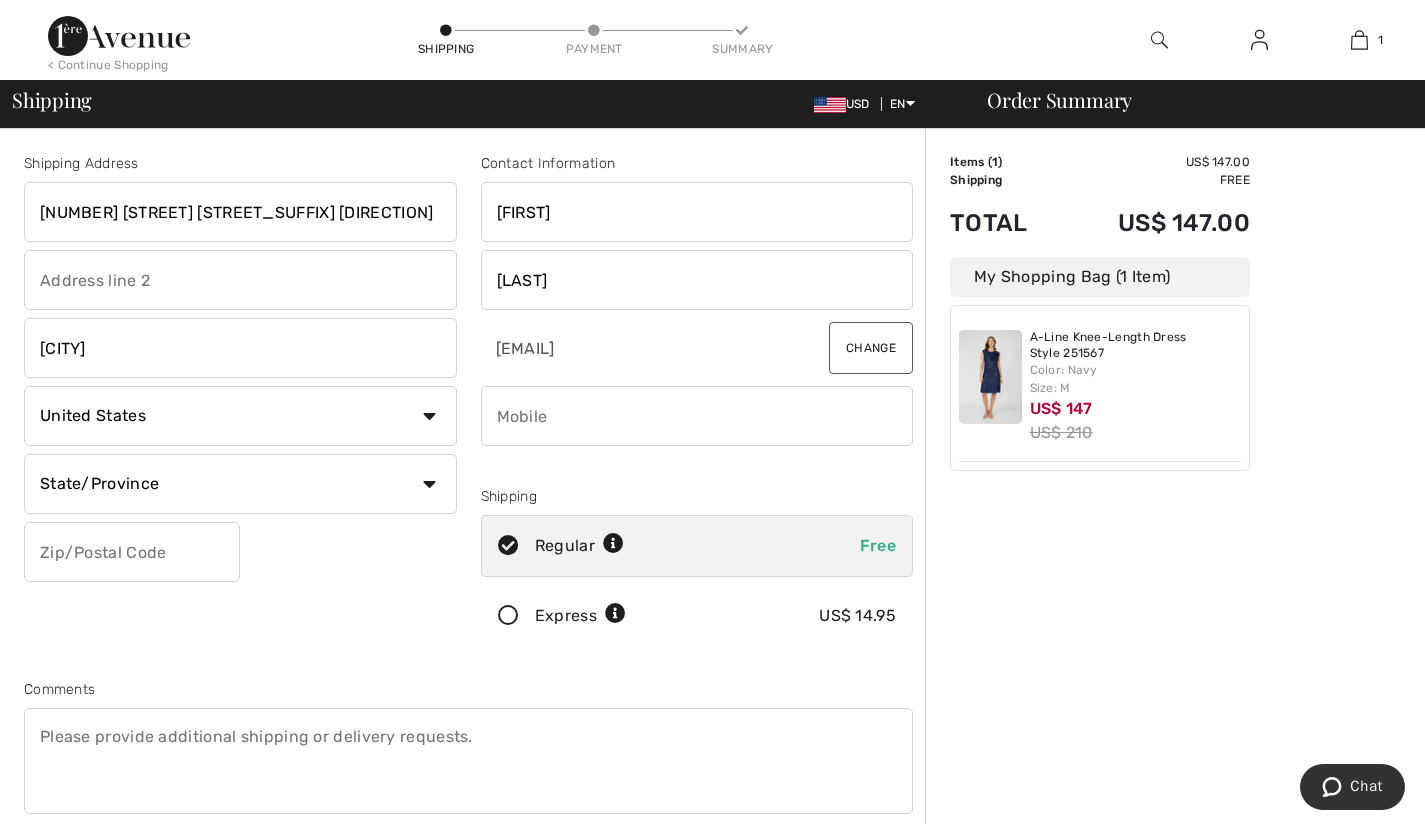 type on "Richardson" 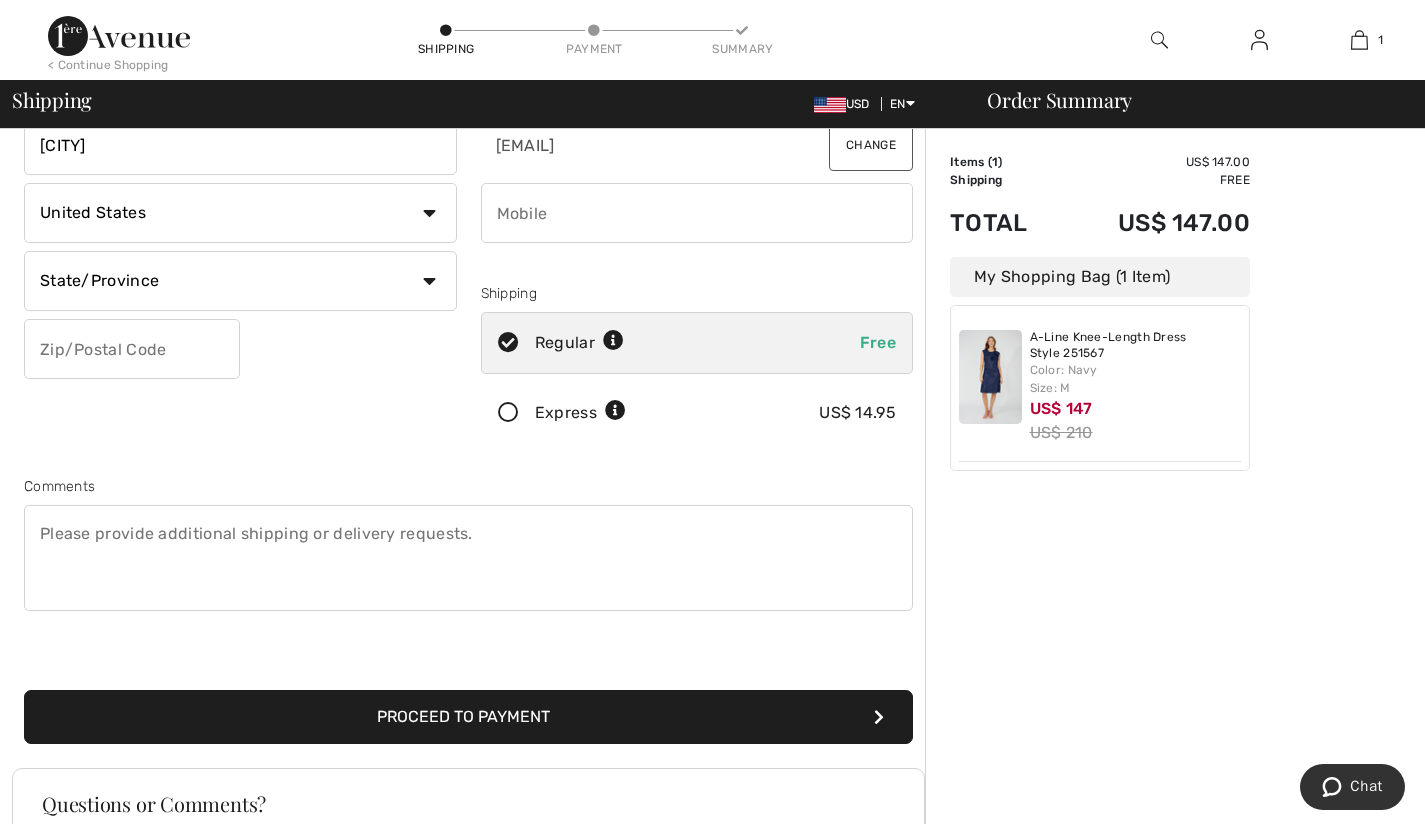 scroll, scrollTop: 212, scrollLeft: 0, axis: vertical 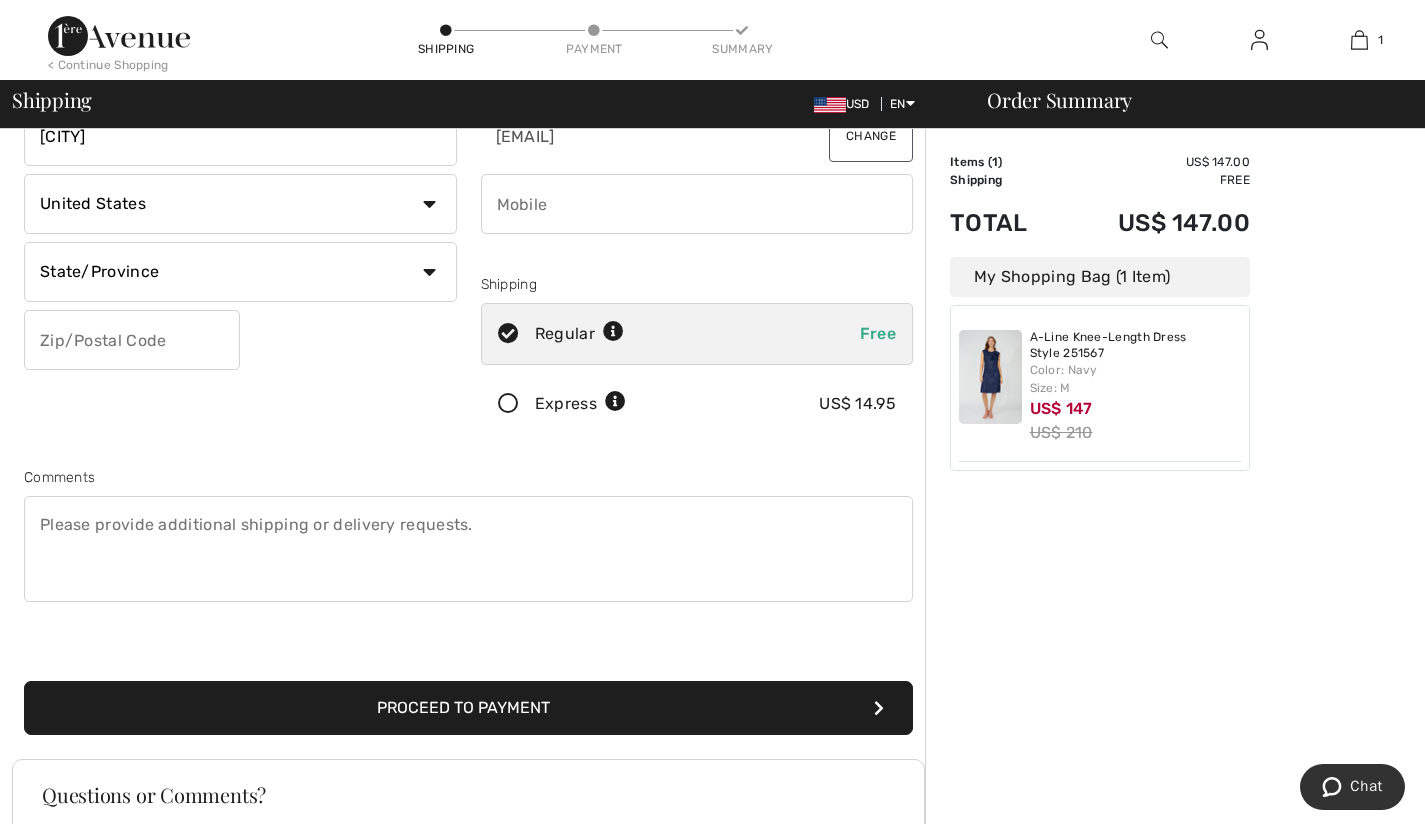 click at bounding box center [468, 549] 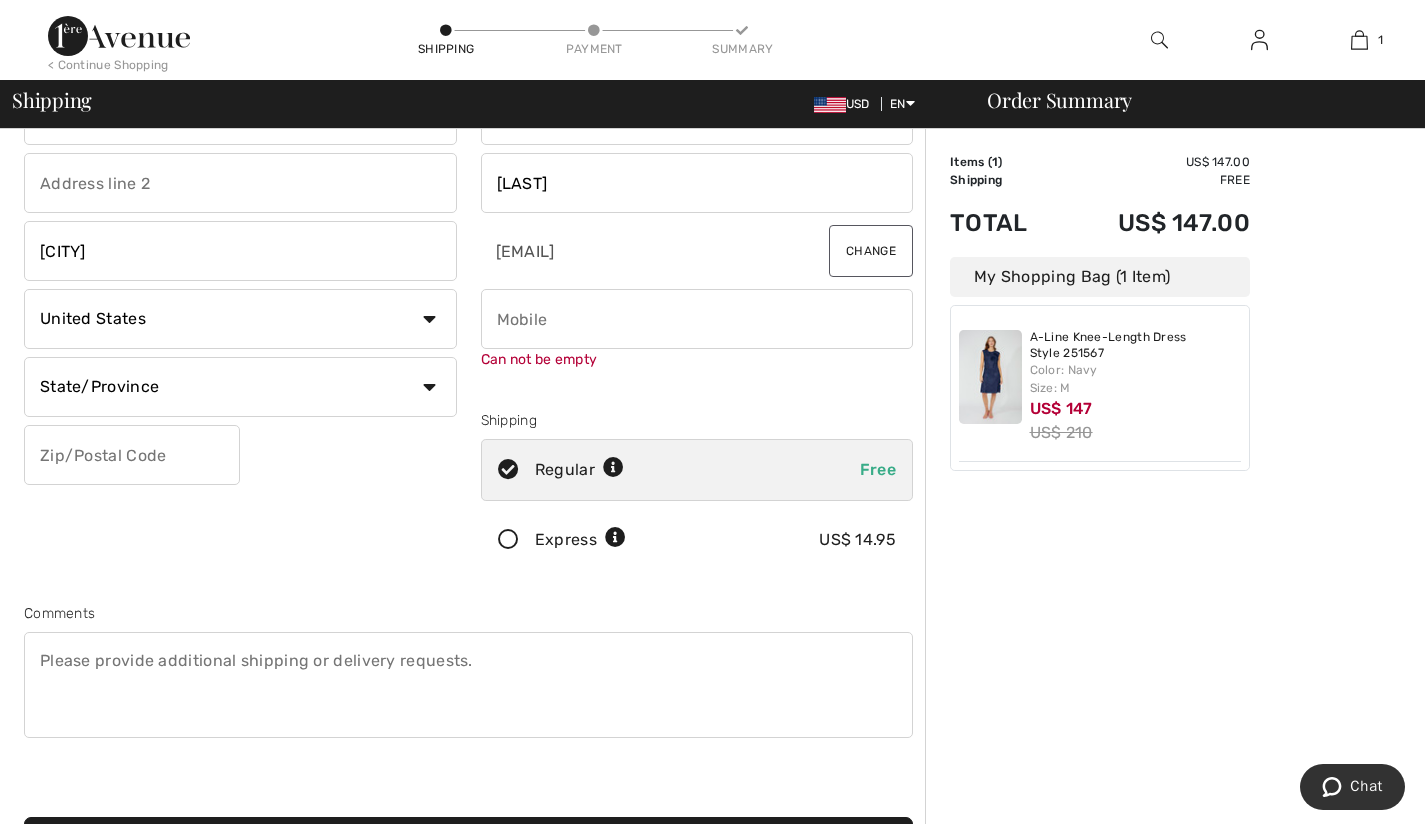 scroll, scrollTop: 96, scrollLeft: 0, axis: vertical 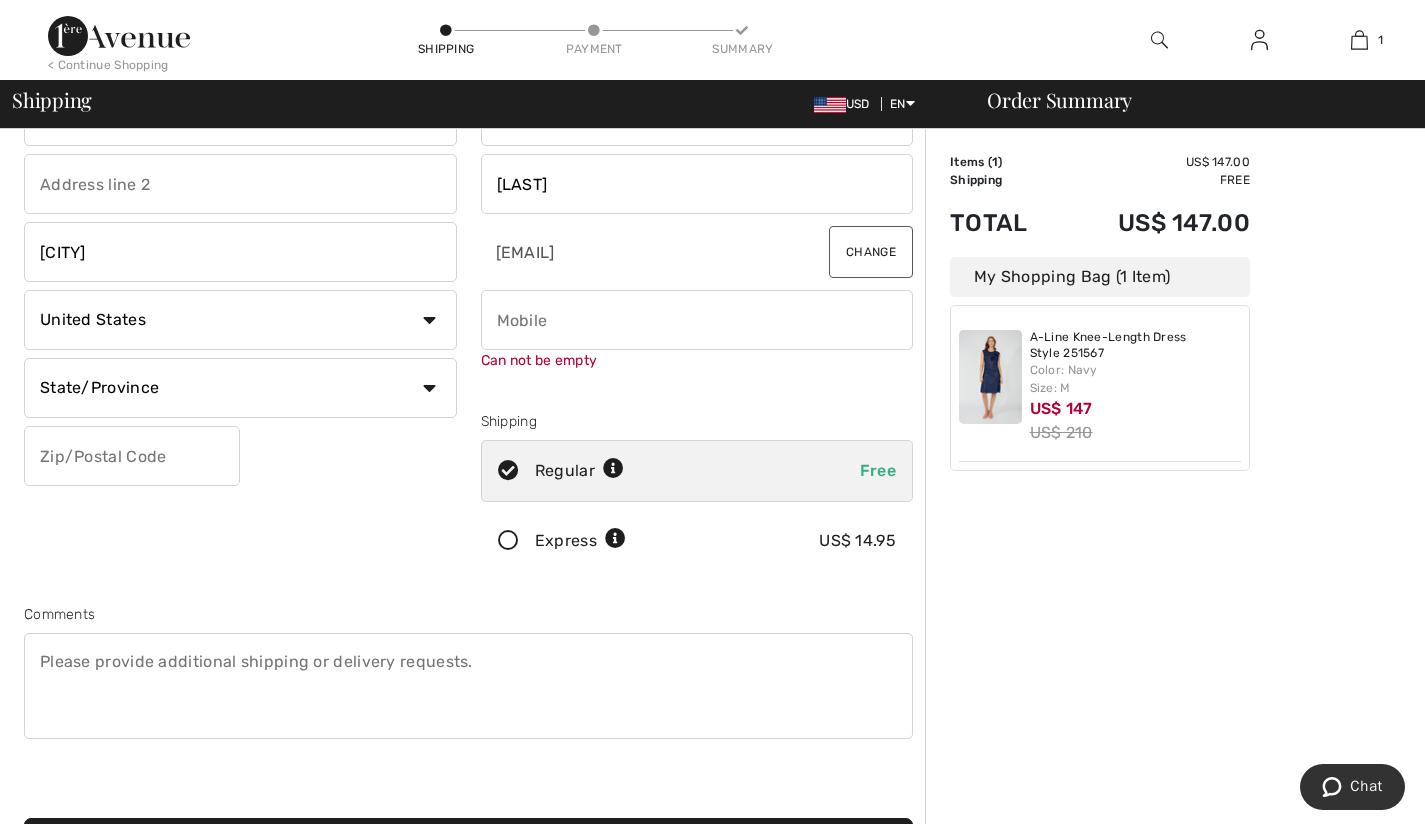 click at bounding box center [697, 320] 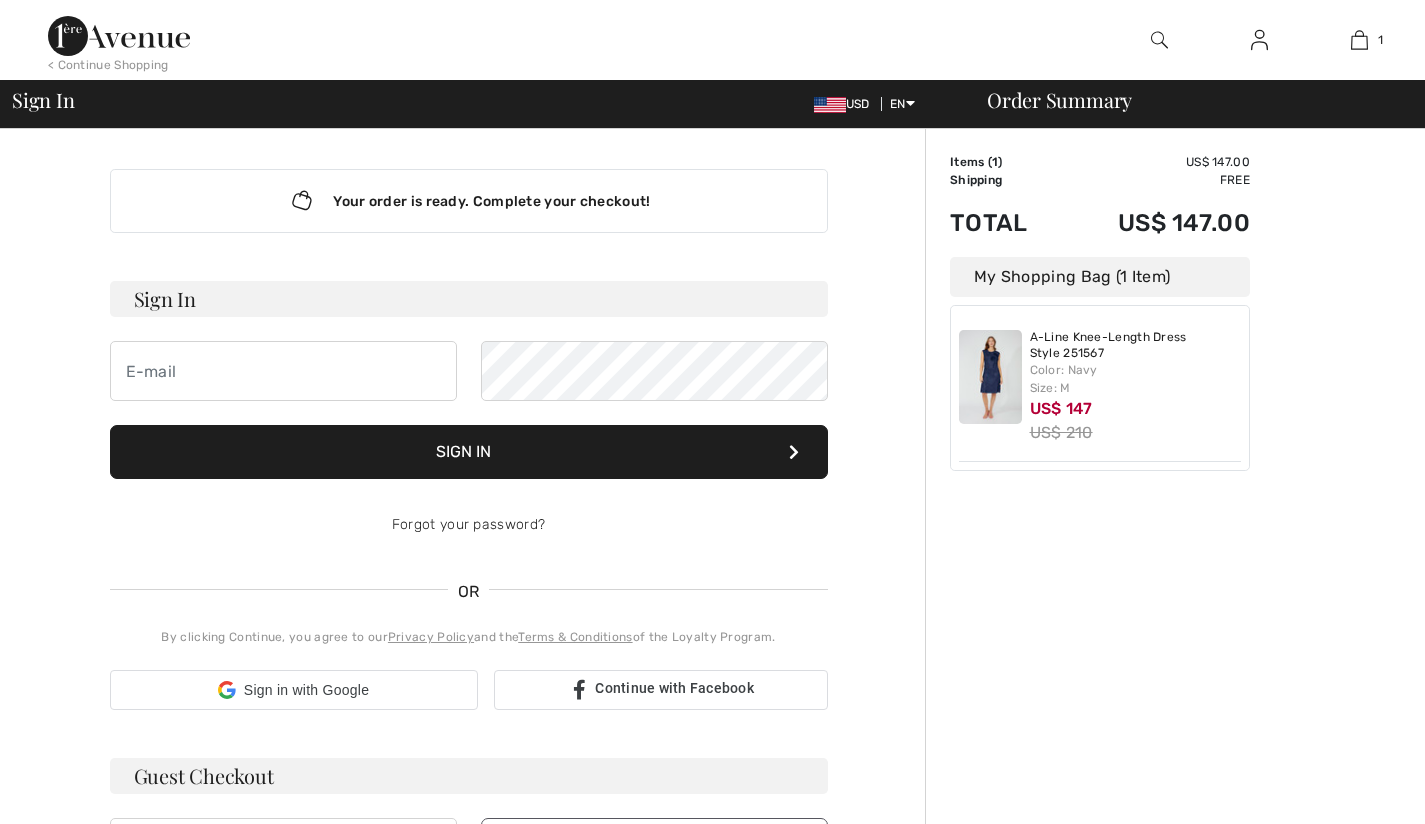 scroll, scrollTop: 381, scrollLeft: 0, axis: vertical 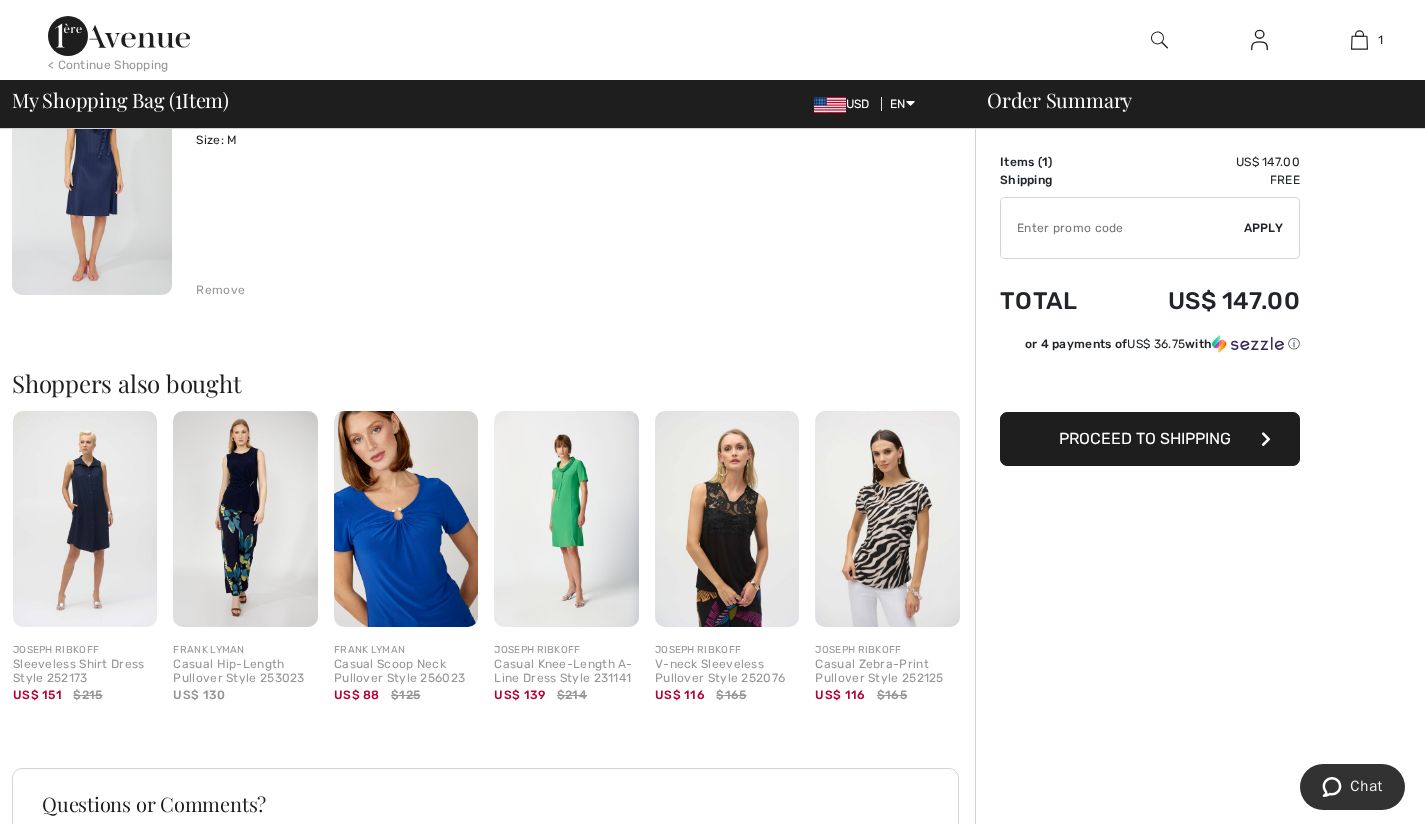 click at bounding box center [566, 519] 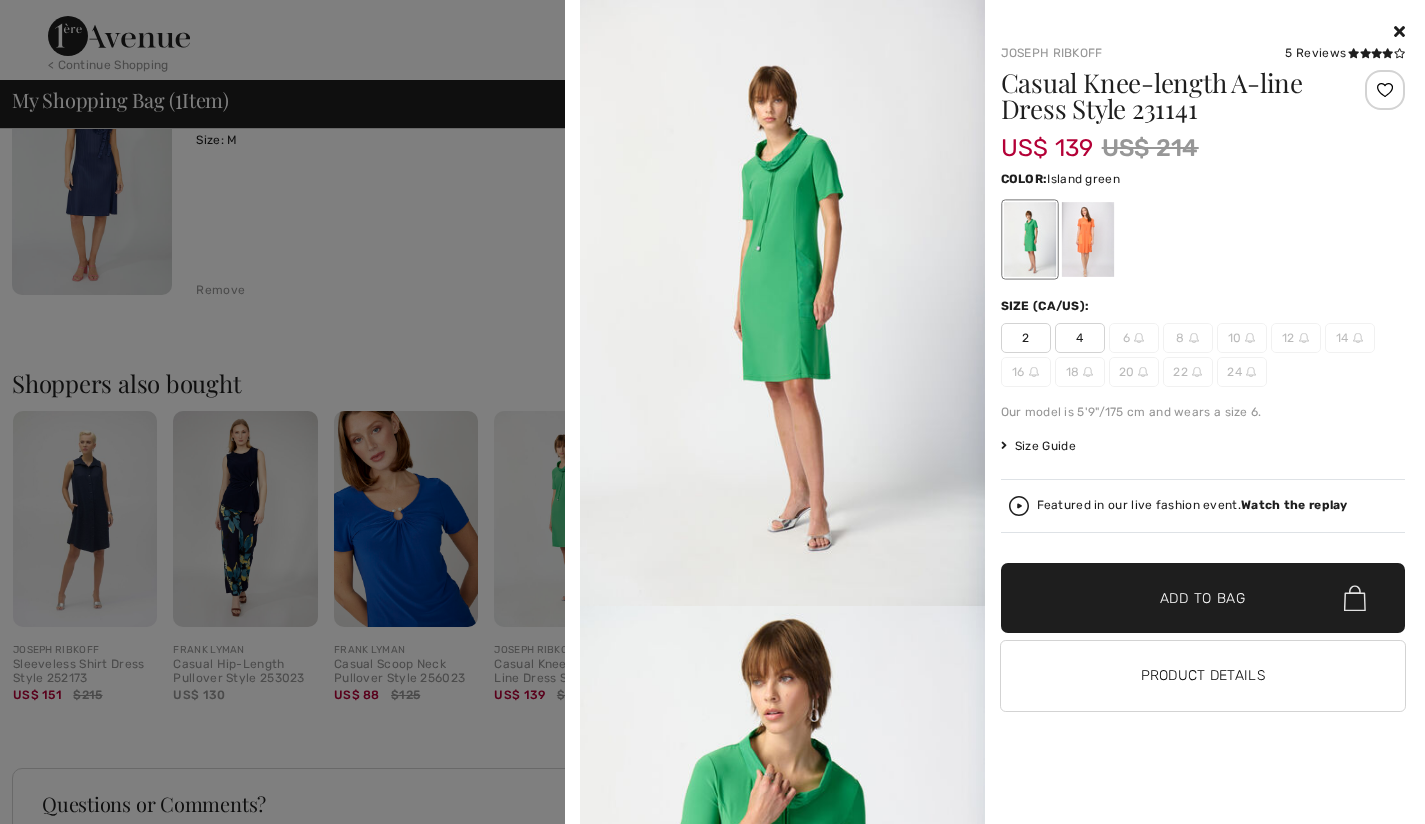 click at bounding box center (1399, 31) 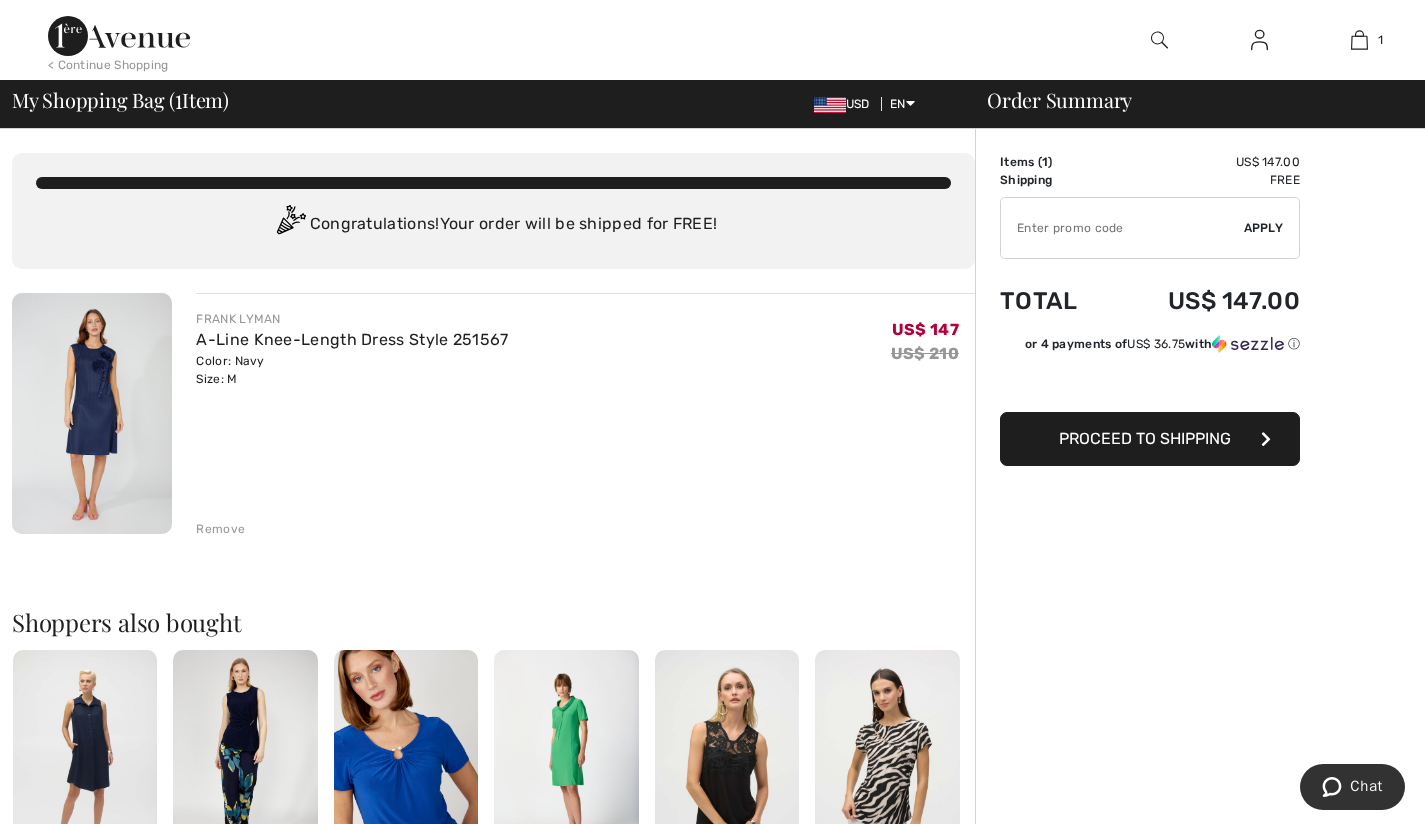 scroll, scrollTop: 0, scrollLeft: 0, axis: both 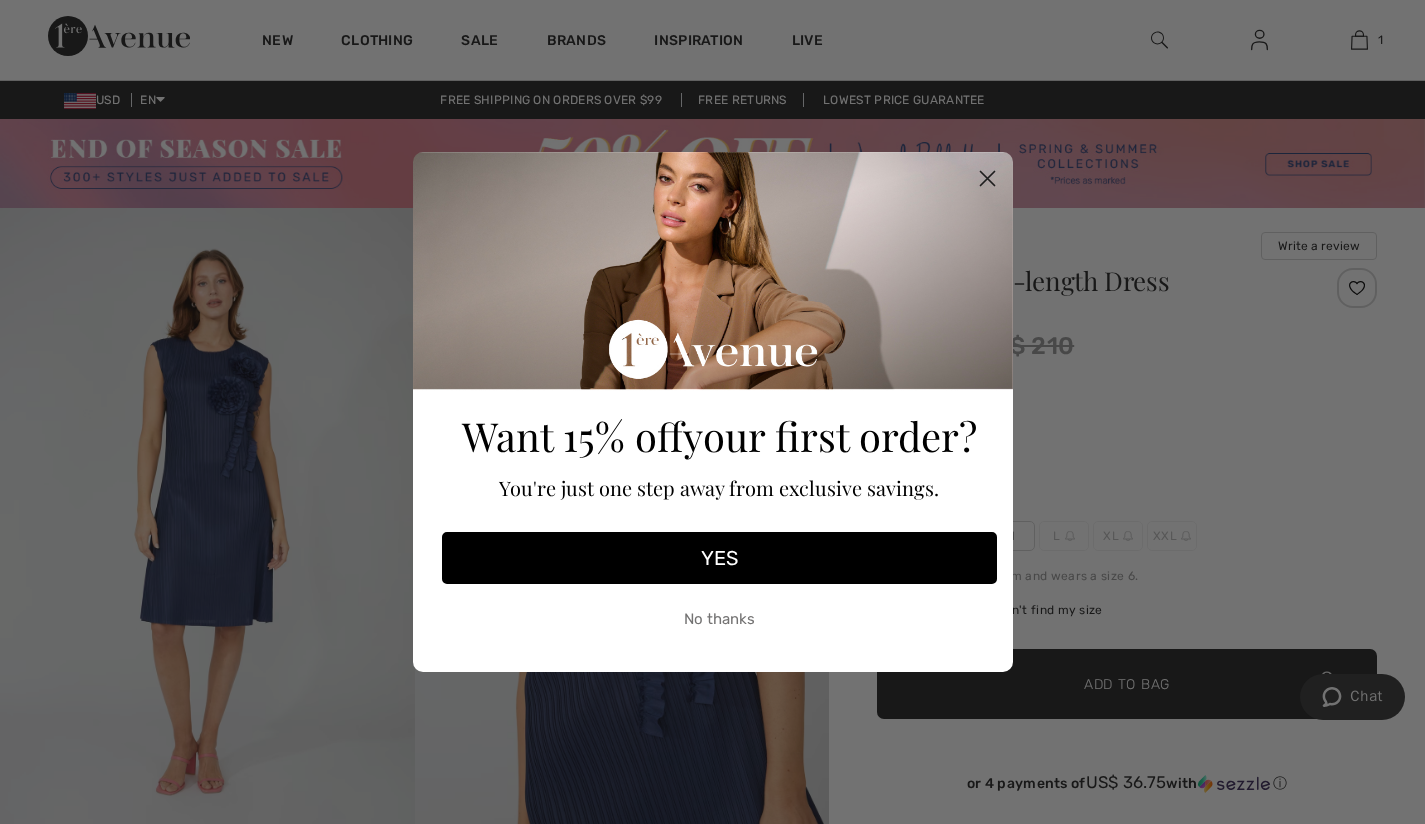 click 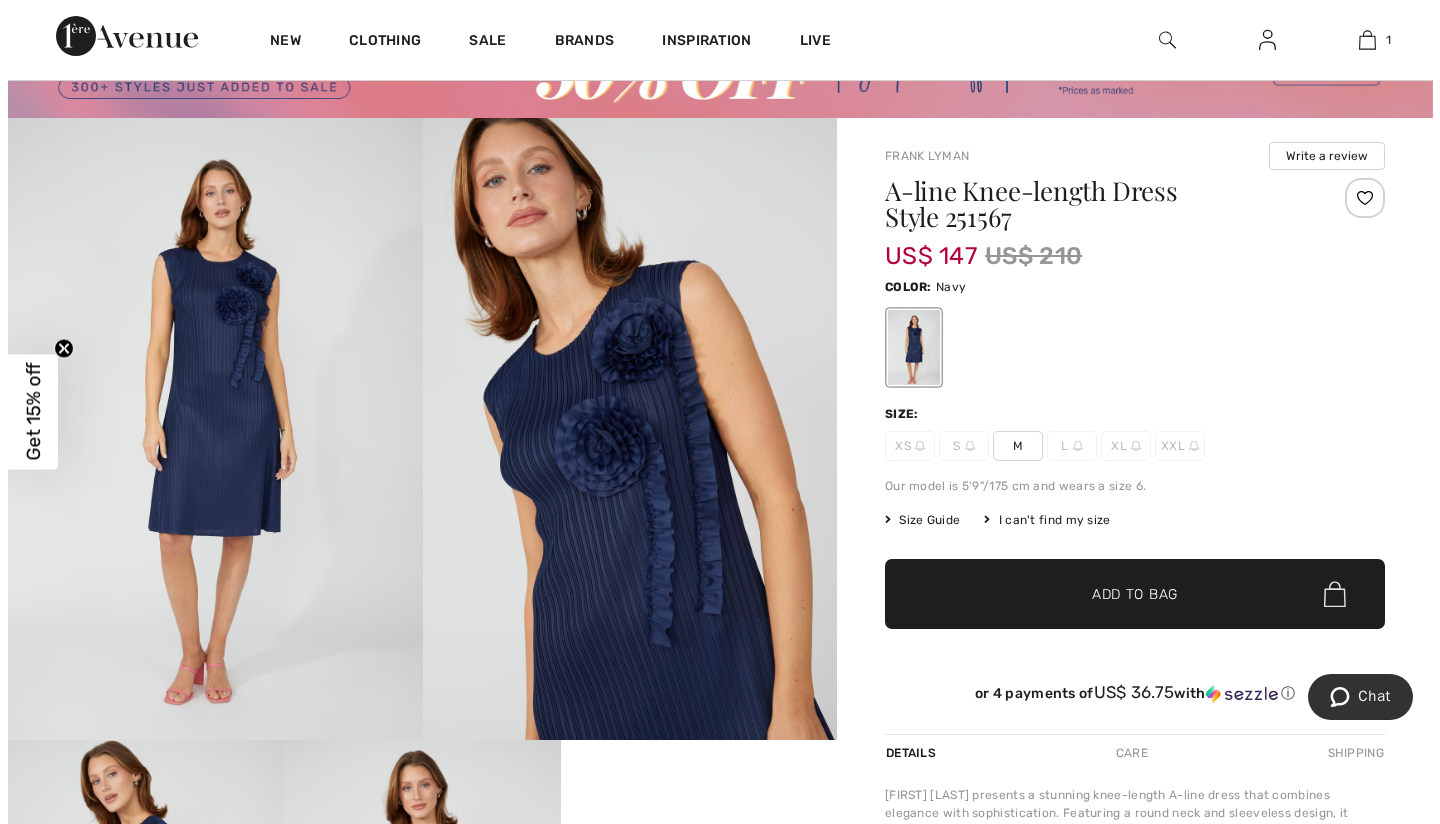 scroll, scrollTop: 93, scrollLeft: 0, axis: vertical 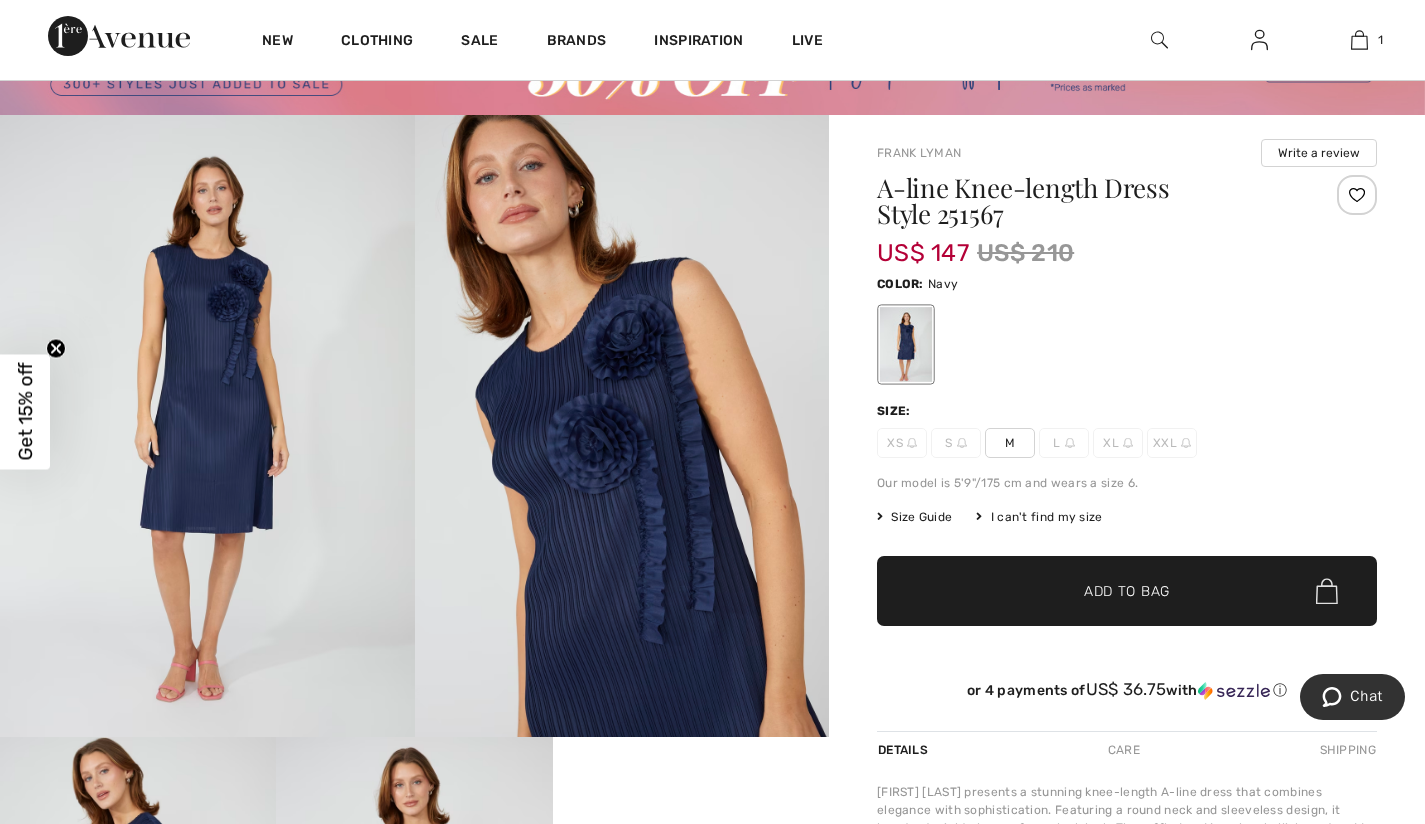 click at bounding box center (207, 426) 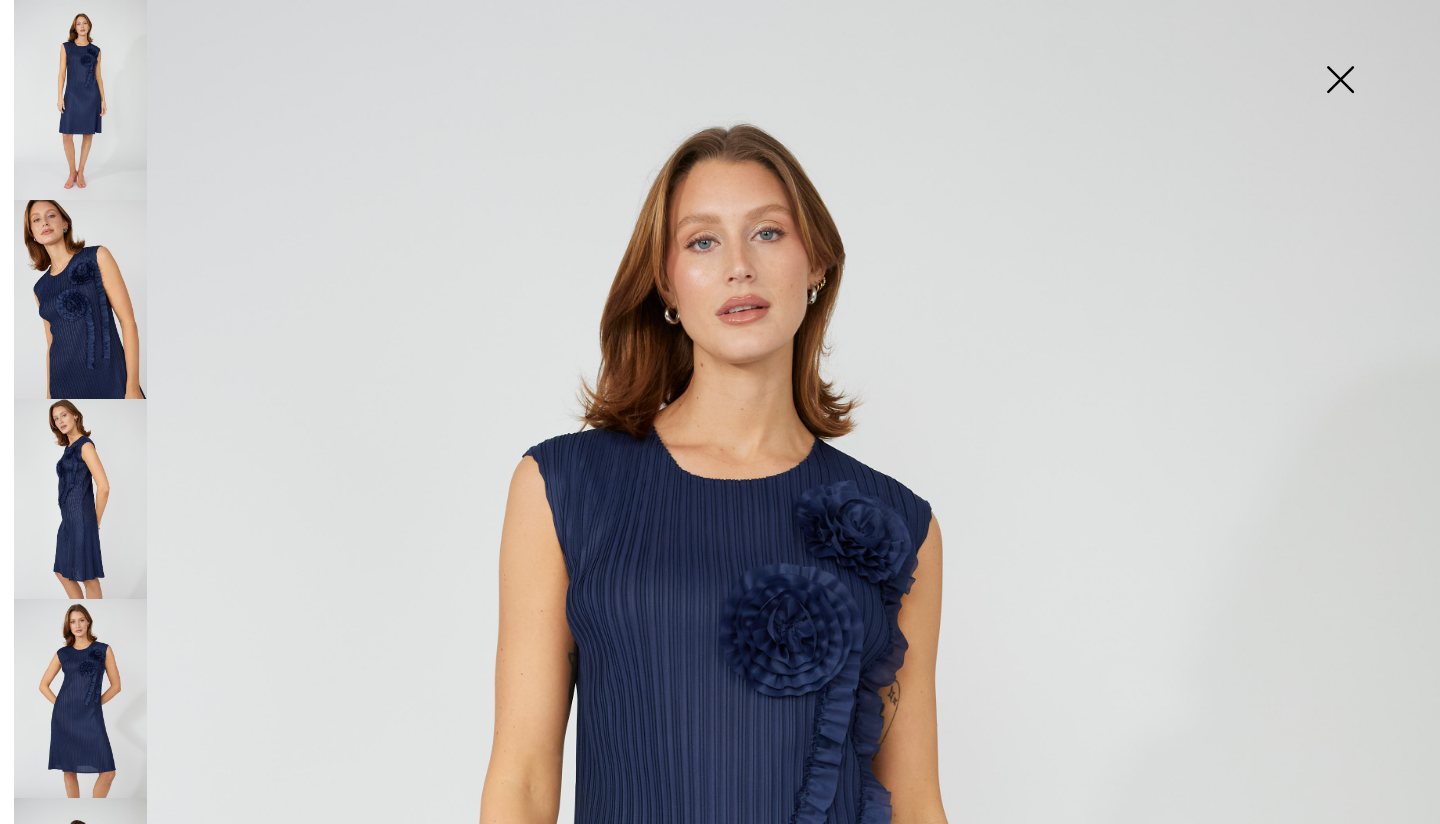 scroll, scrollTop: 5, scrollLeft: 0, axis: vertical 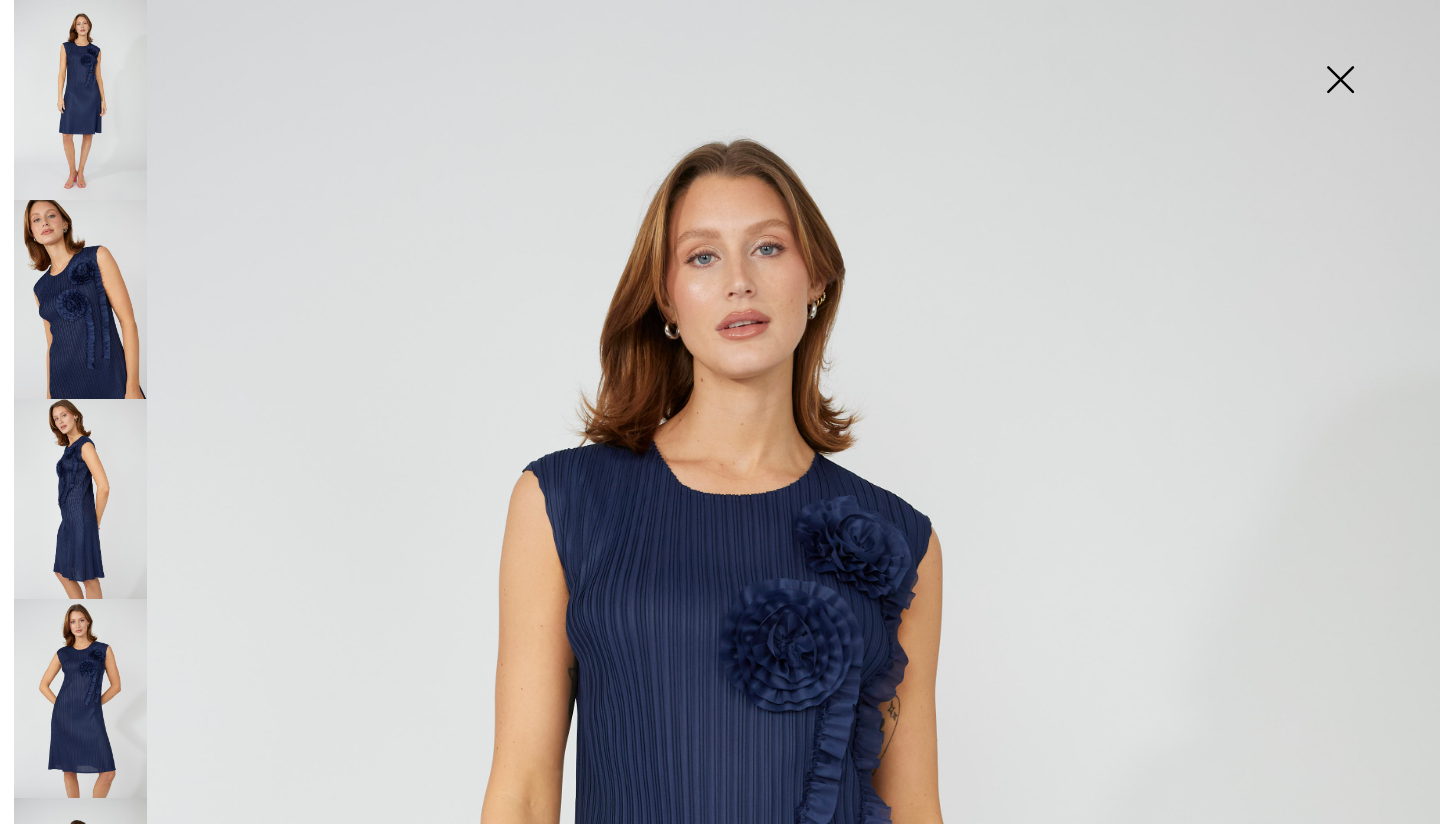 click at bounding box center [80, 300] 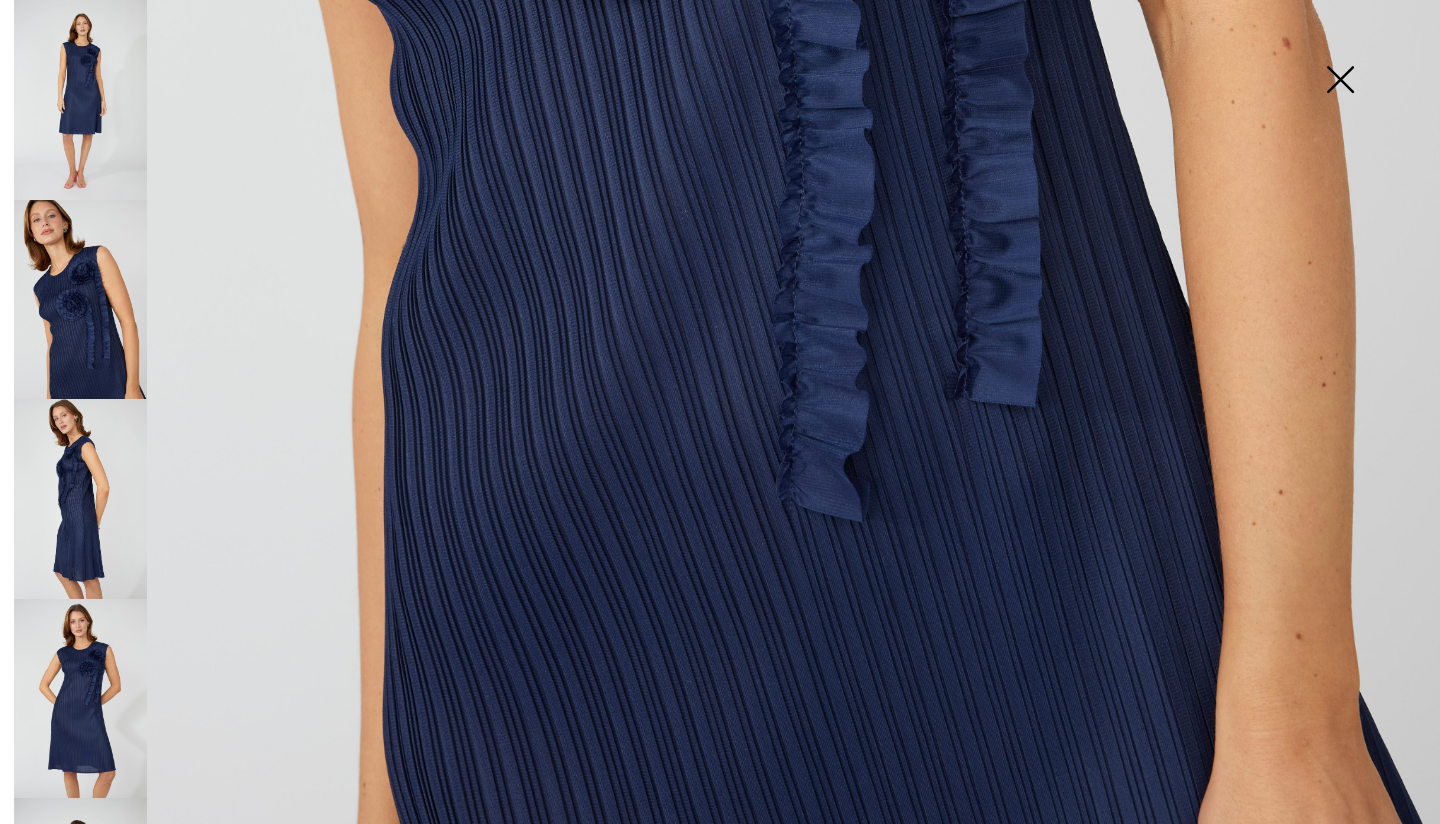 scroll, scrollTop: 1313, scrollLeft: 0, axis: vertical 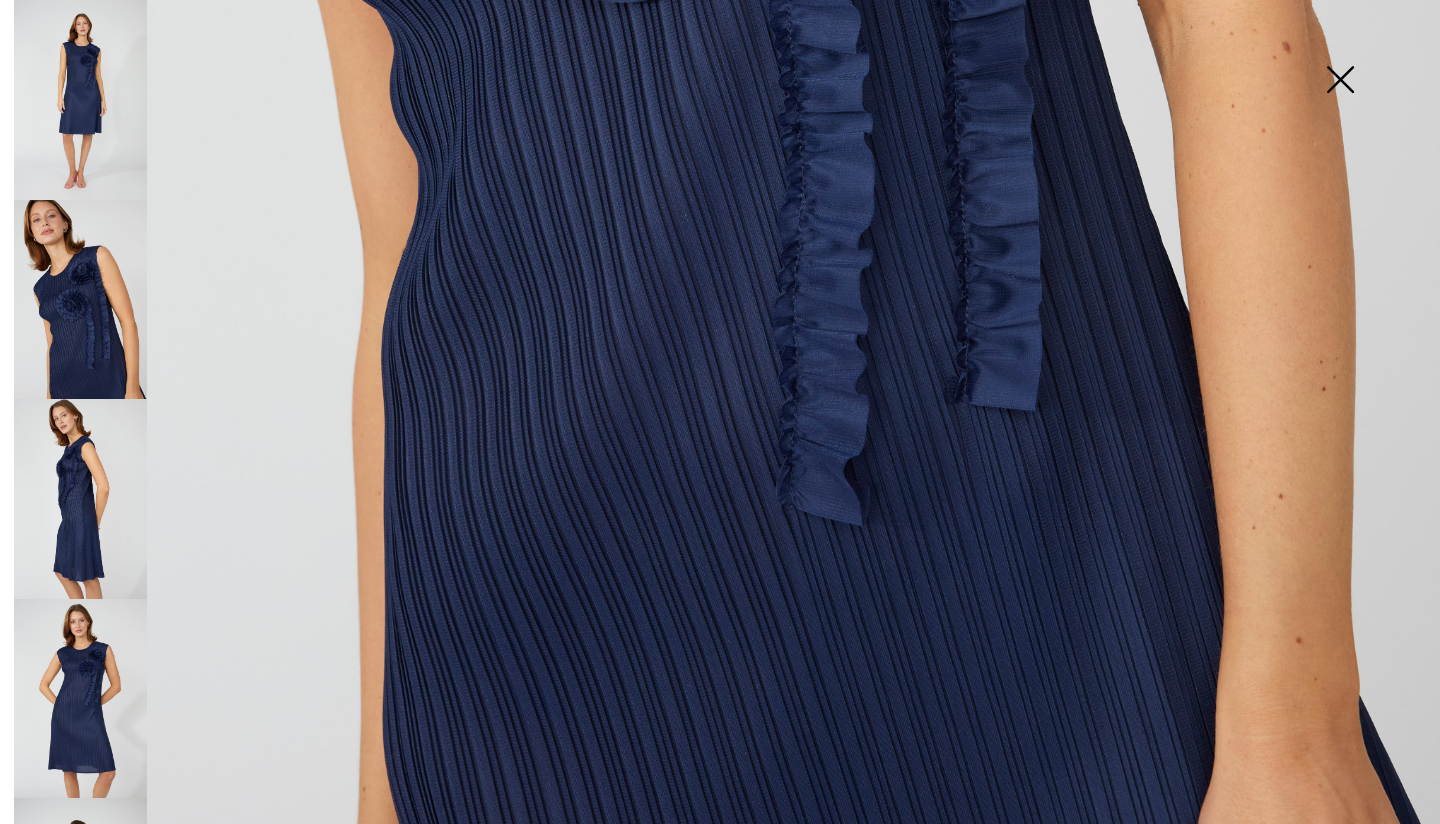 click at bounding box center [80, 499] 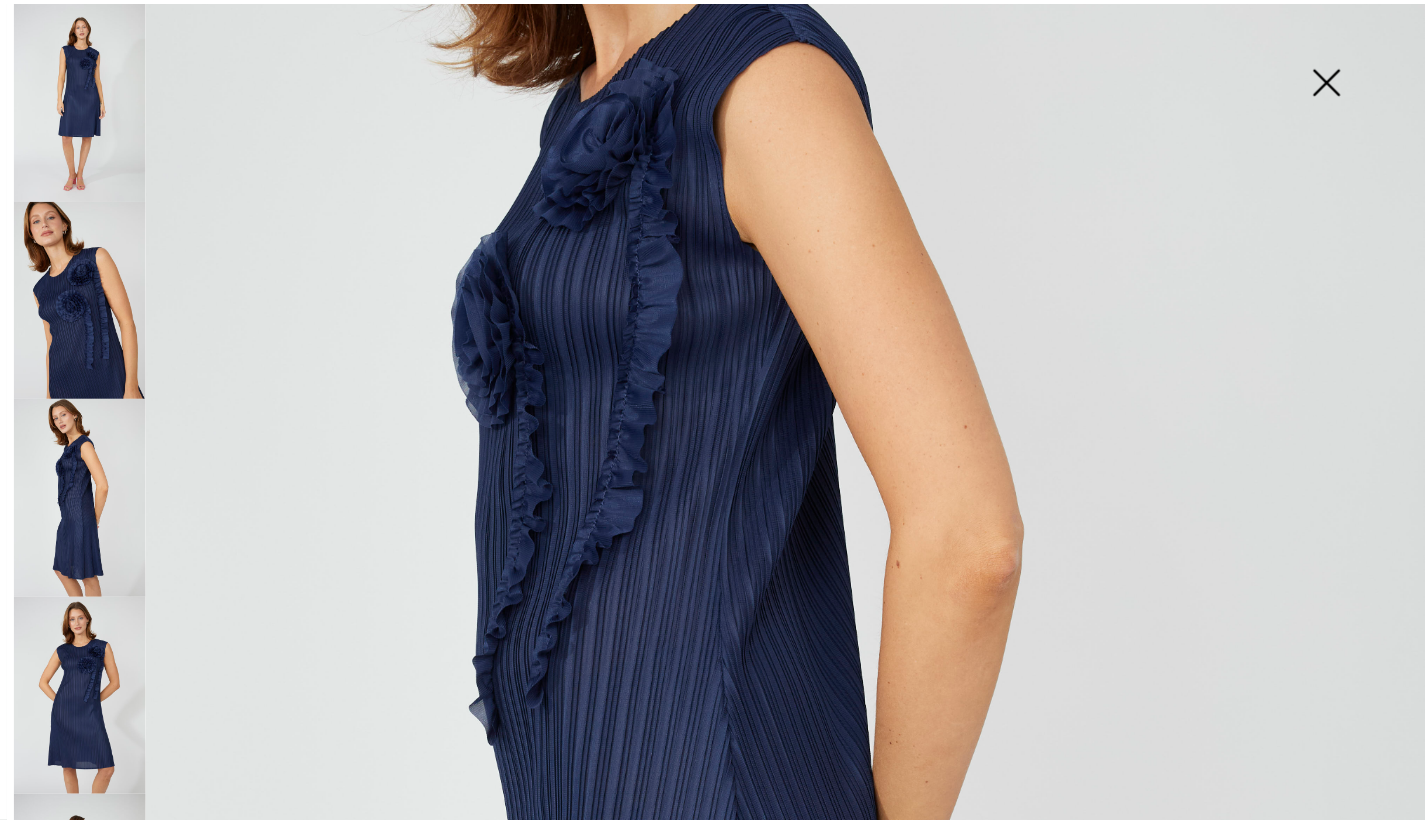 scroll, scrollTop: 440, scrollLeft: 0, axis: vertical 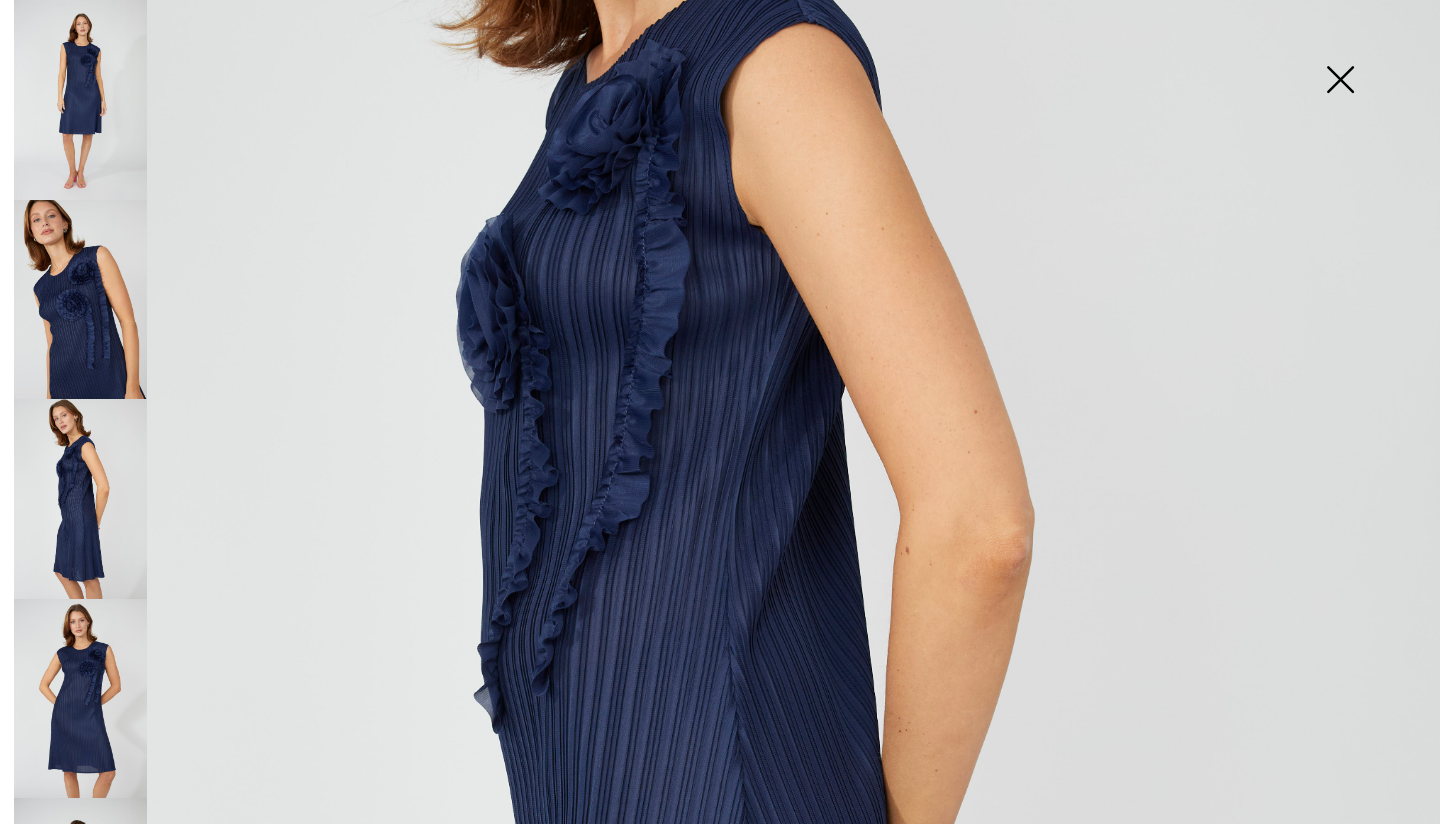 click at bounding box center (1340, 81) 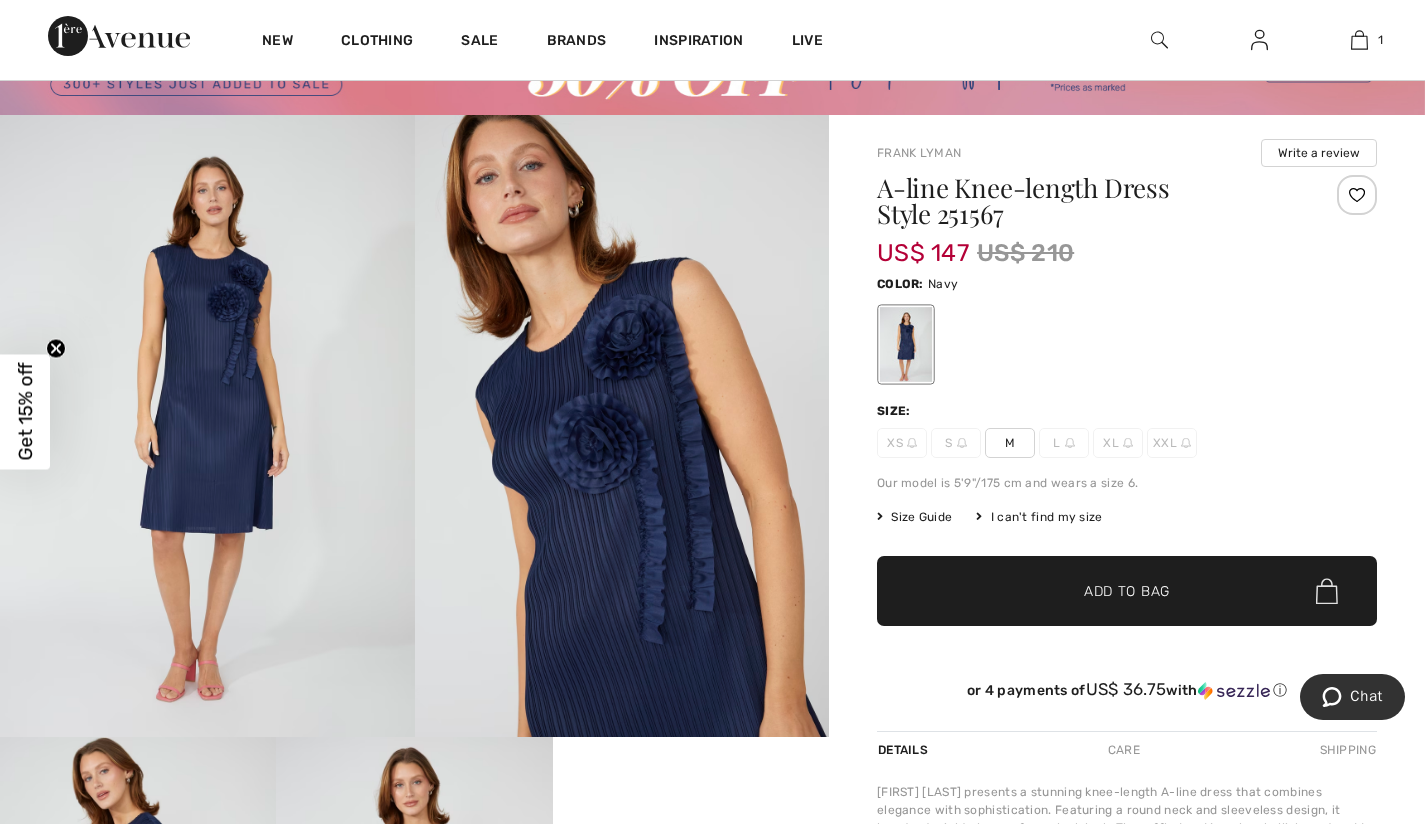 click on "M" at bounding box center (1010, 443) 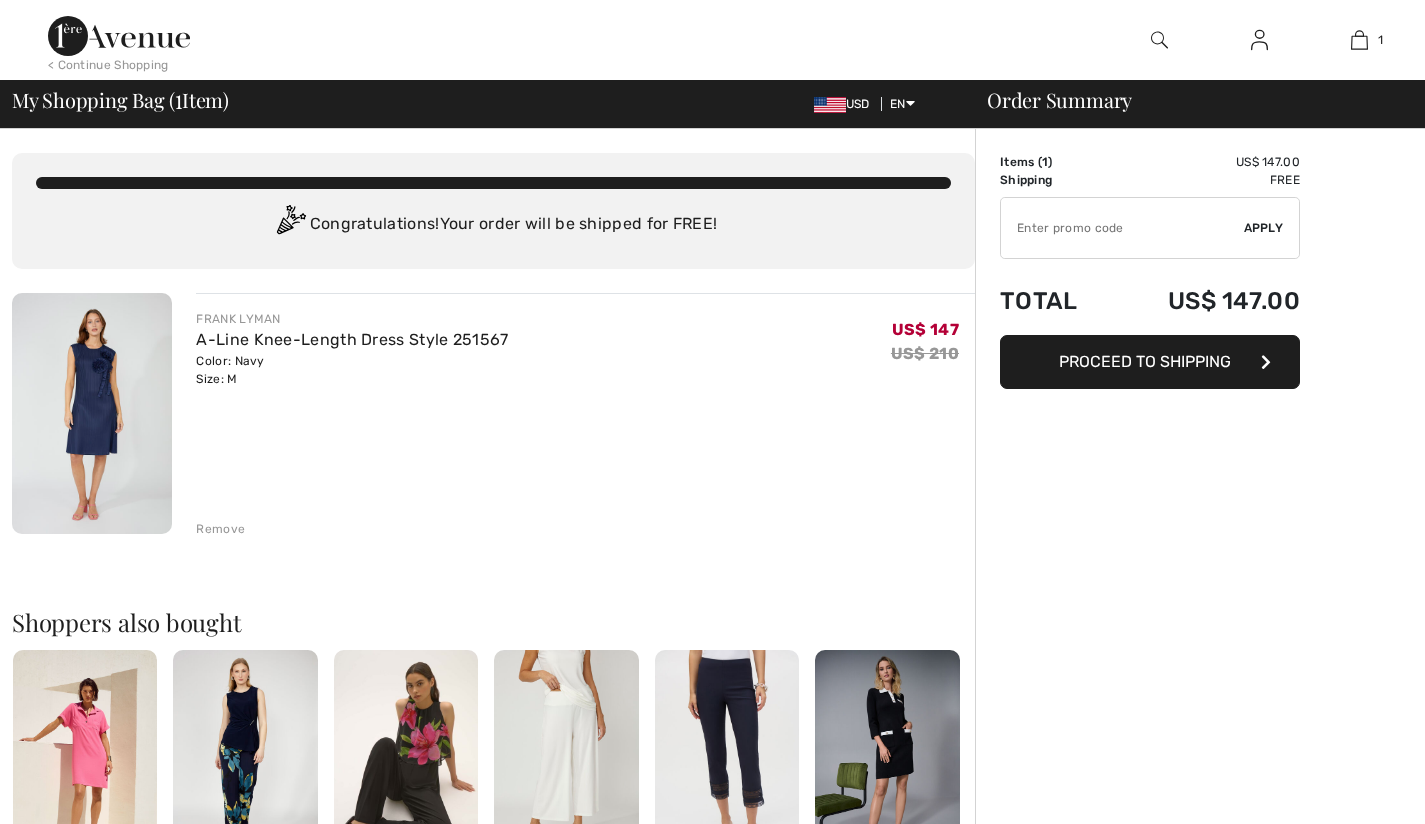 scroll, scrollTop: 0, scrollLeft: 0, axis: both 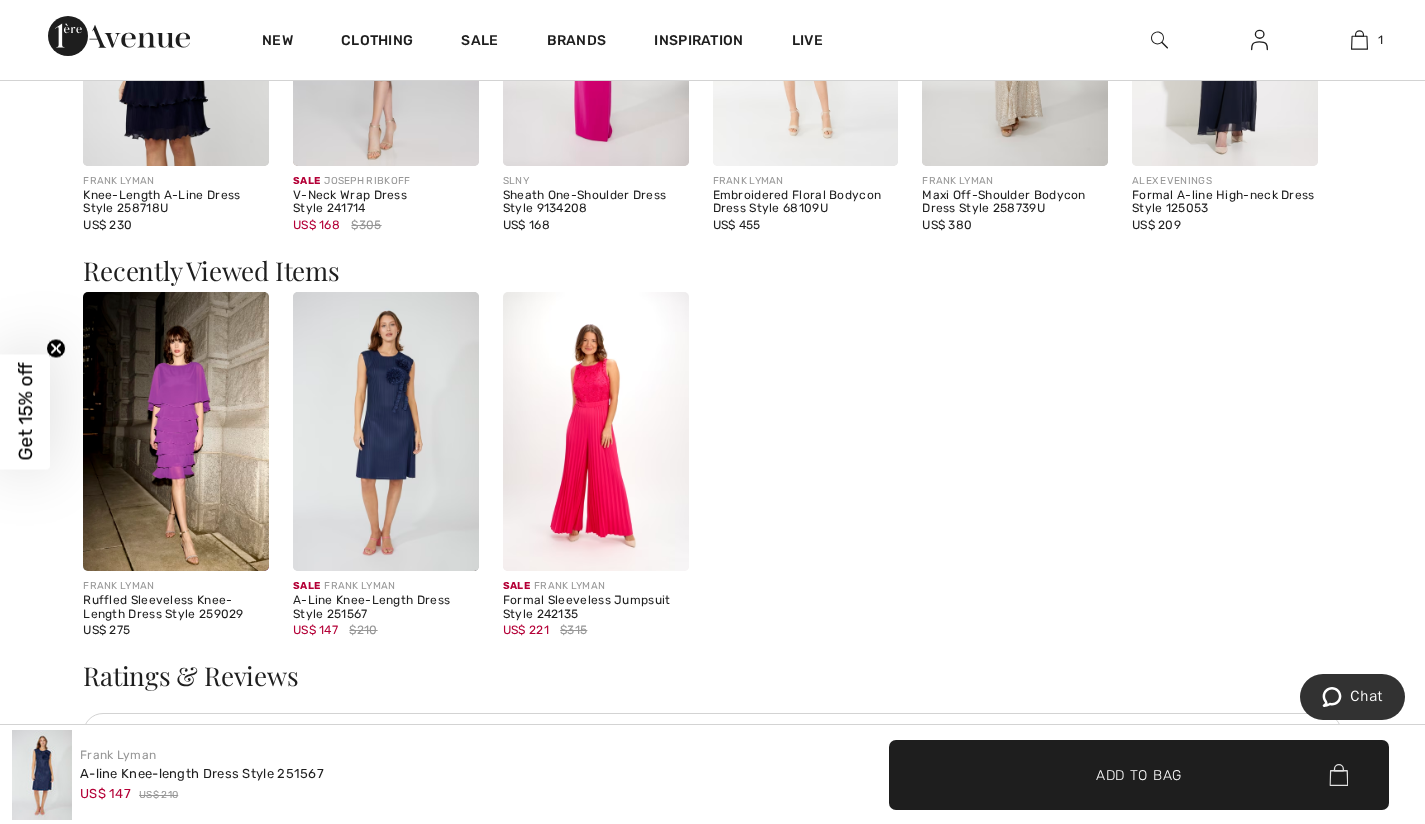 click at bounding box center [596, 431] 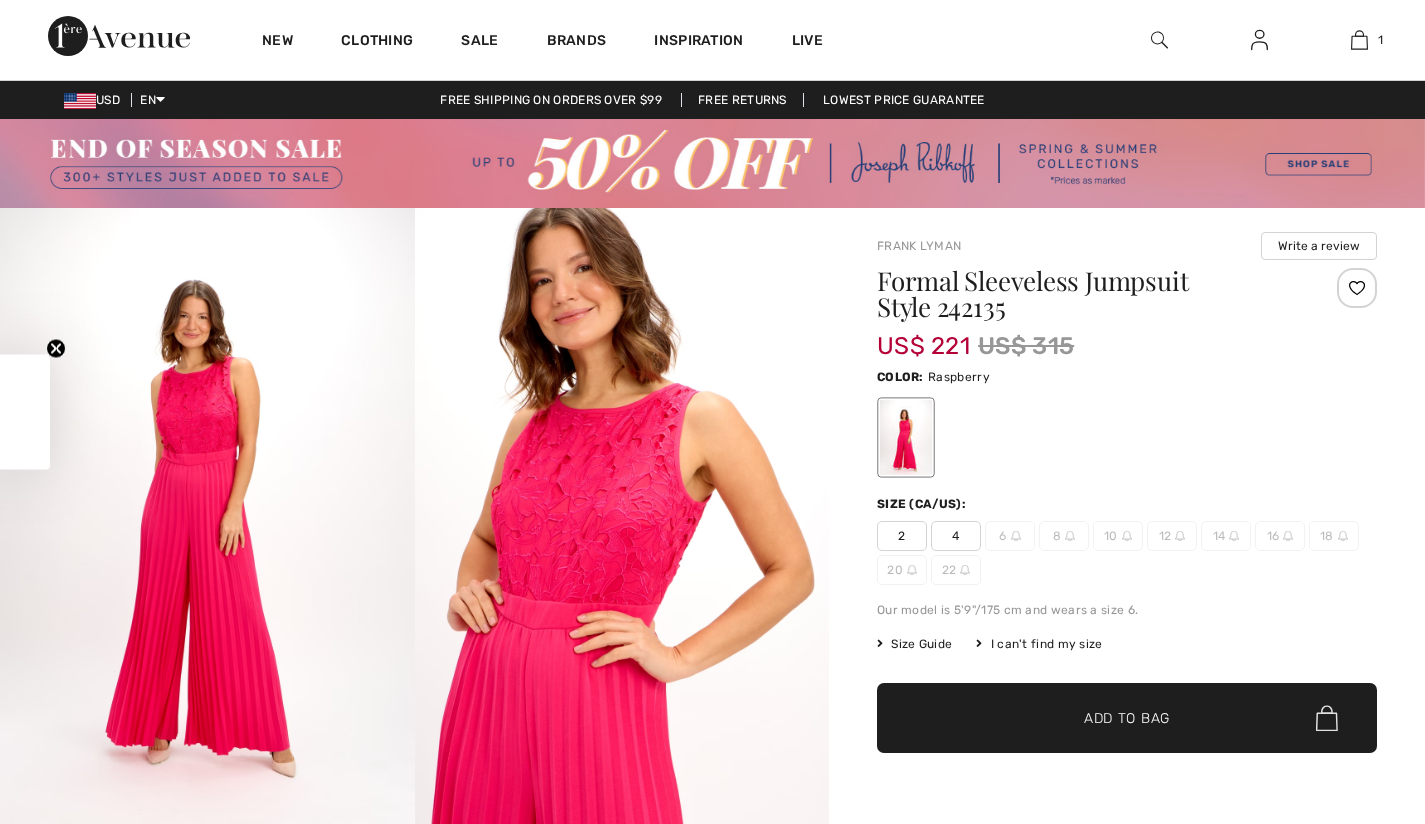scroll, scrollTop: 0, scrollLeft: 0, axis: both 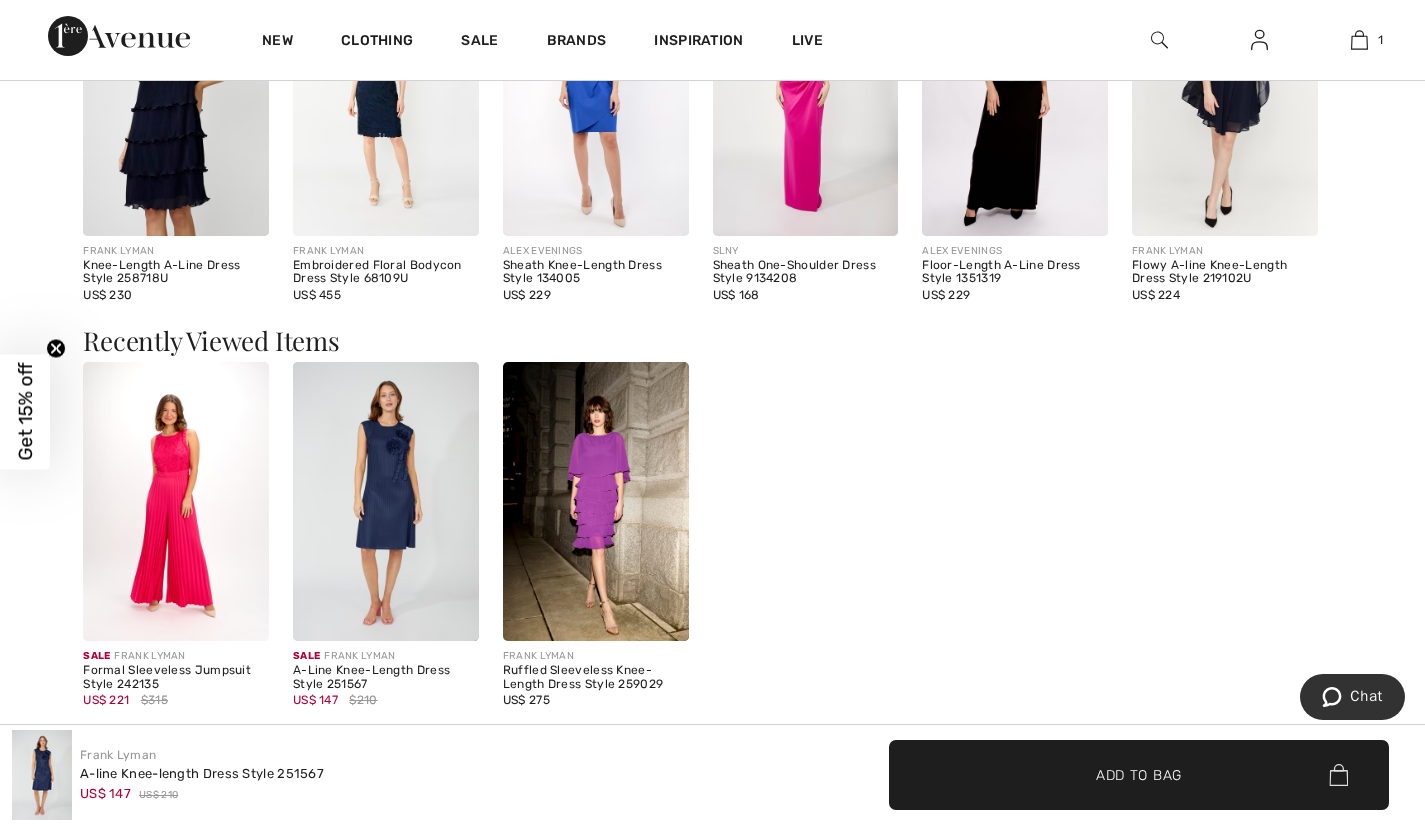 click at bounding box center [176, 501] 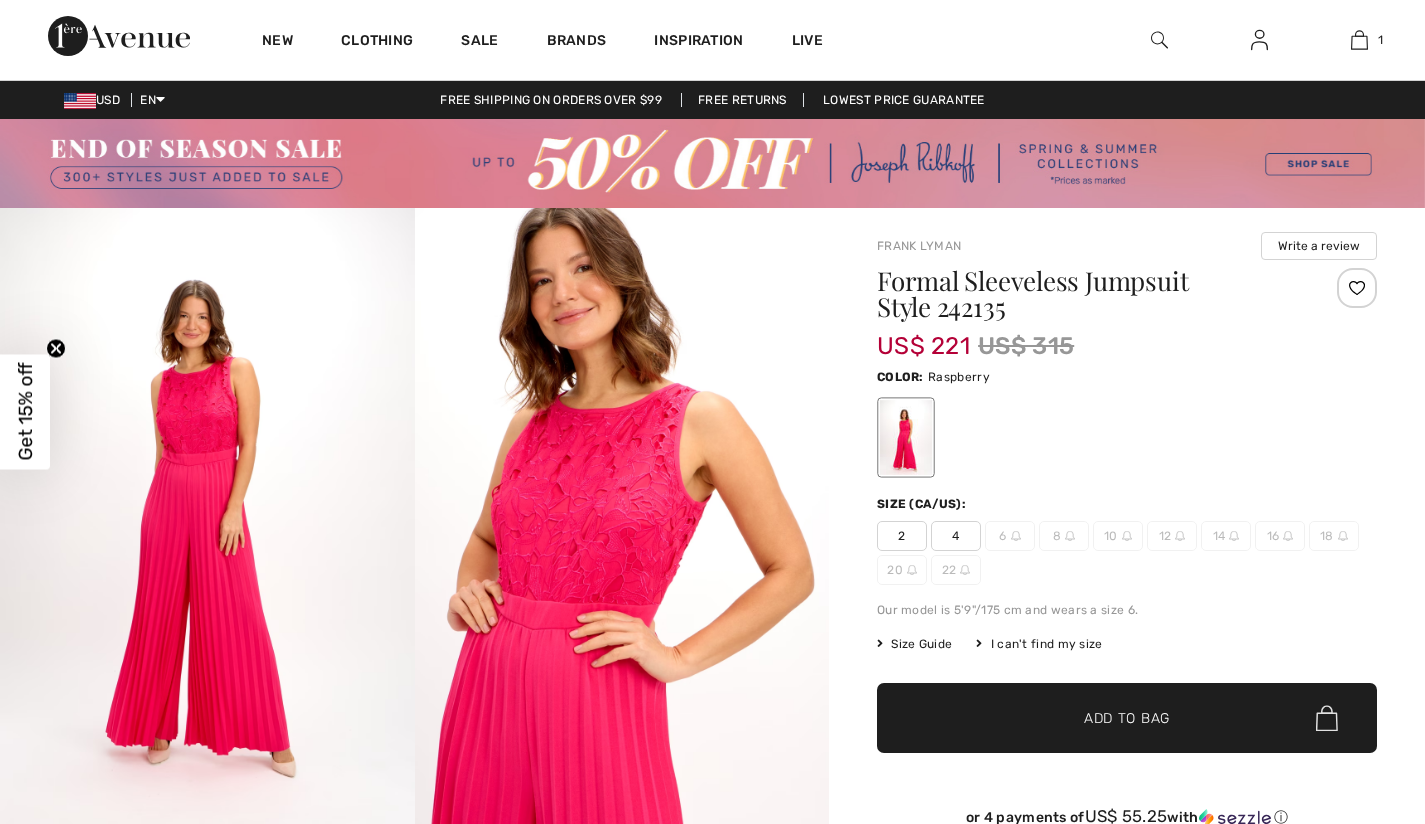 scroll, scrollTop: 0, scrollLeft: 0, axis: both 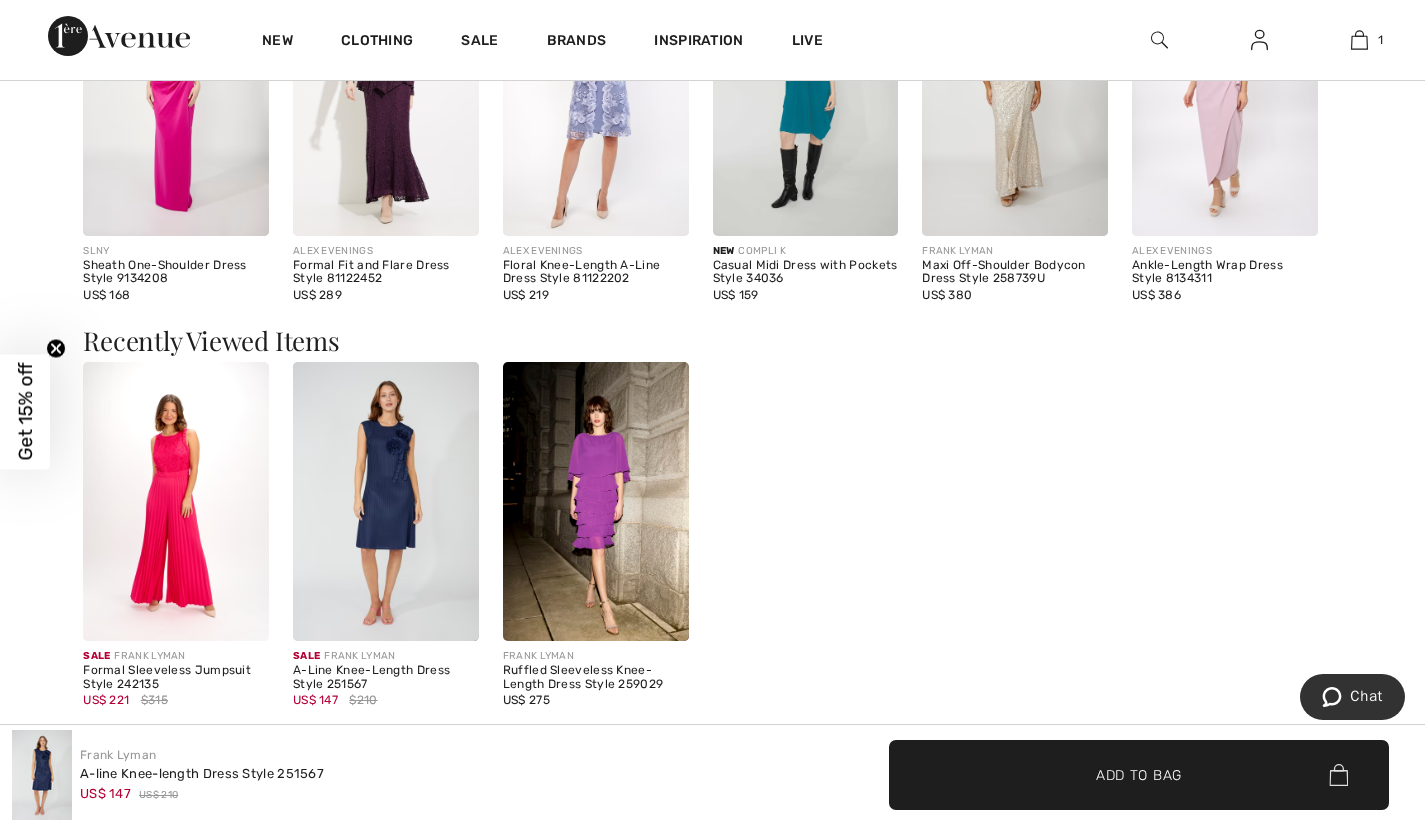 click at bounding box center (386, 501) 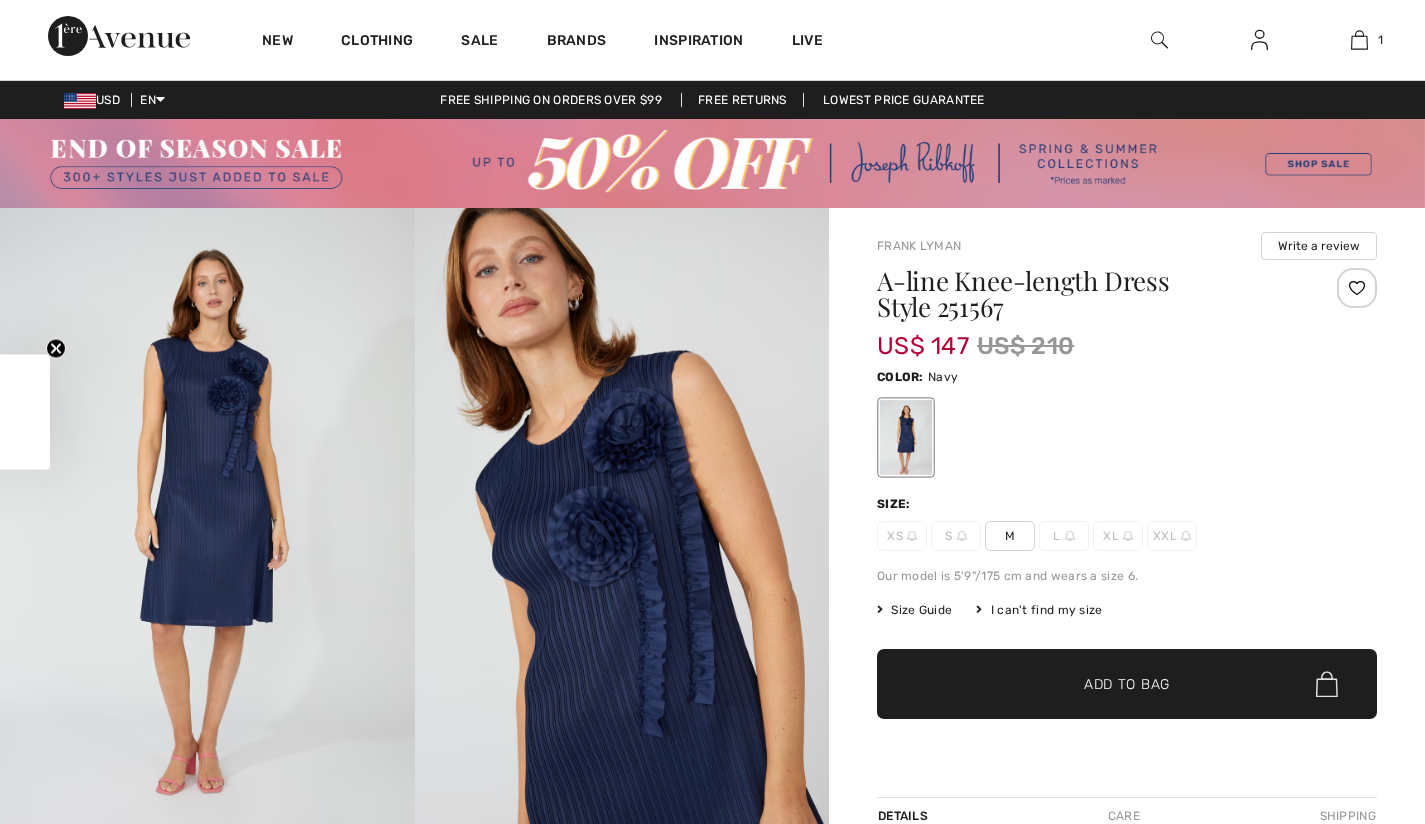 scroll, scrollTop: 0, scrollLeft: 0, axis: both 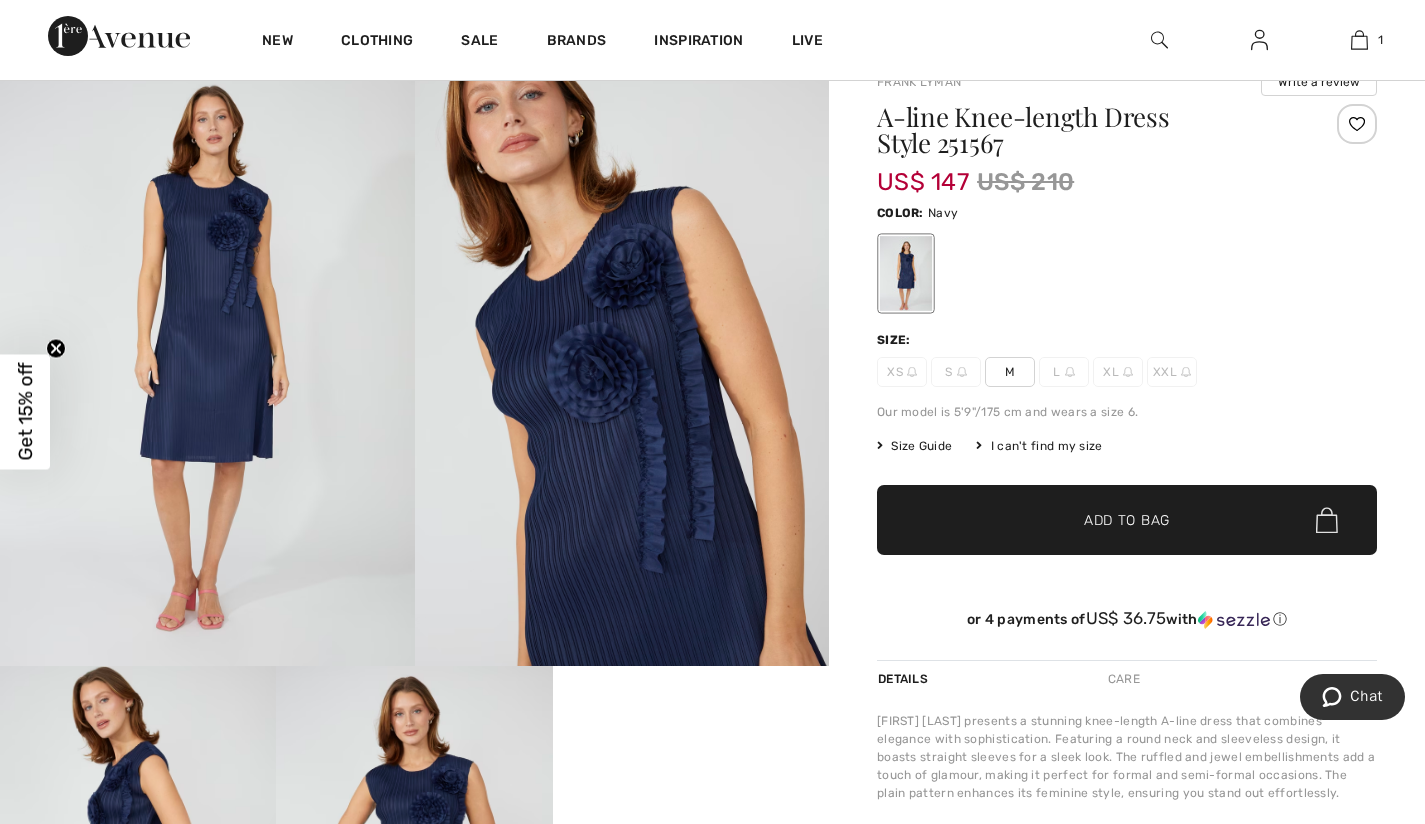 click at bounding box center (207, 355) 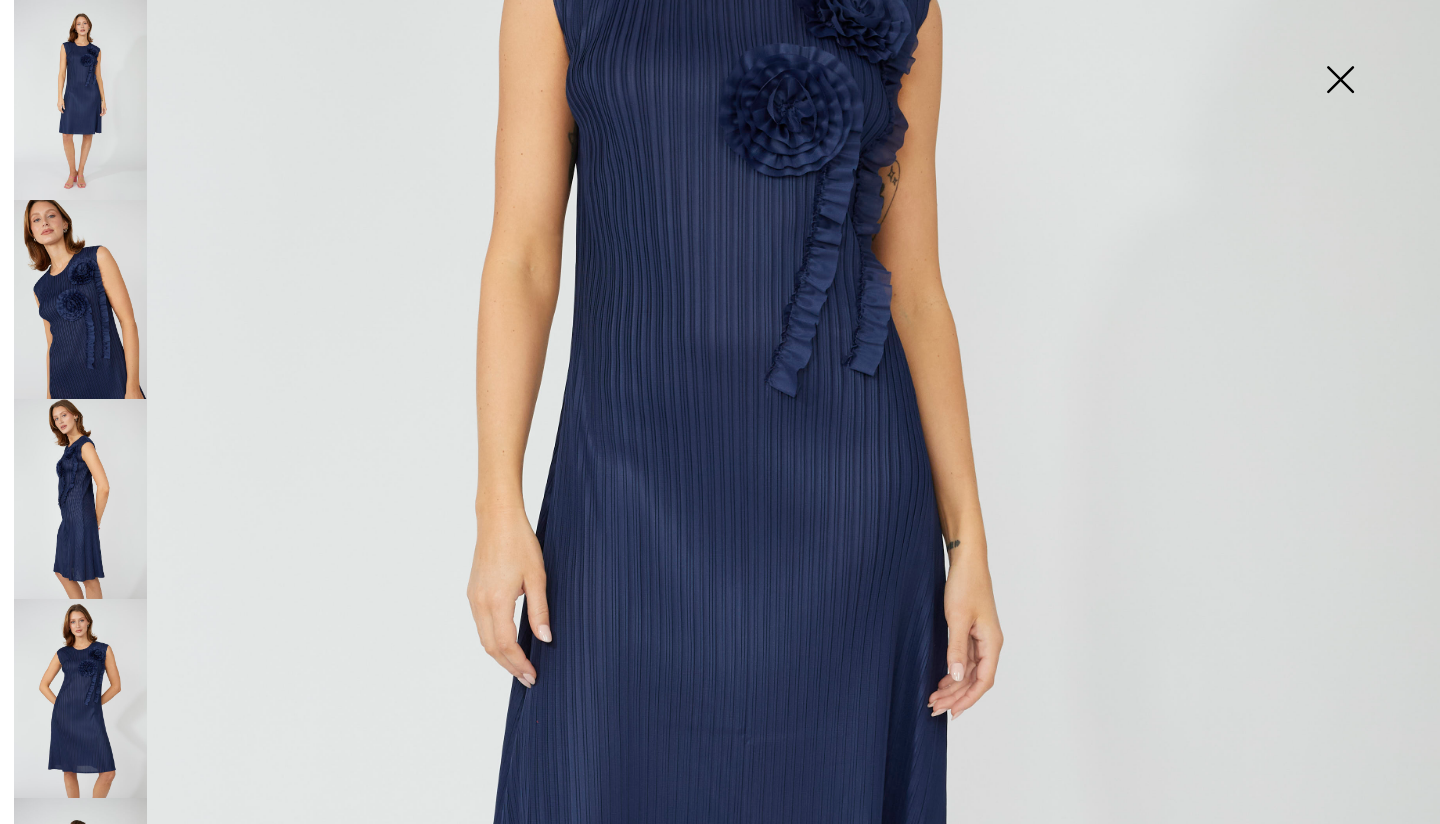 scroll, scrollTop: 546, scrollLeft: 0, axis: vertical 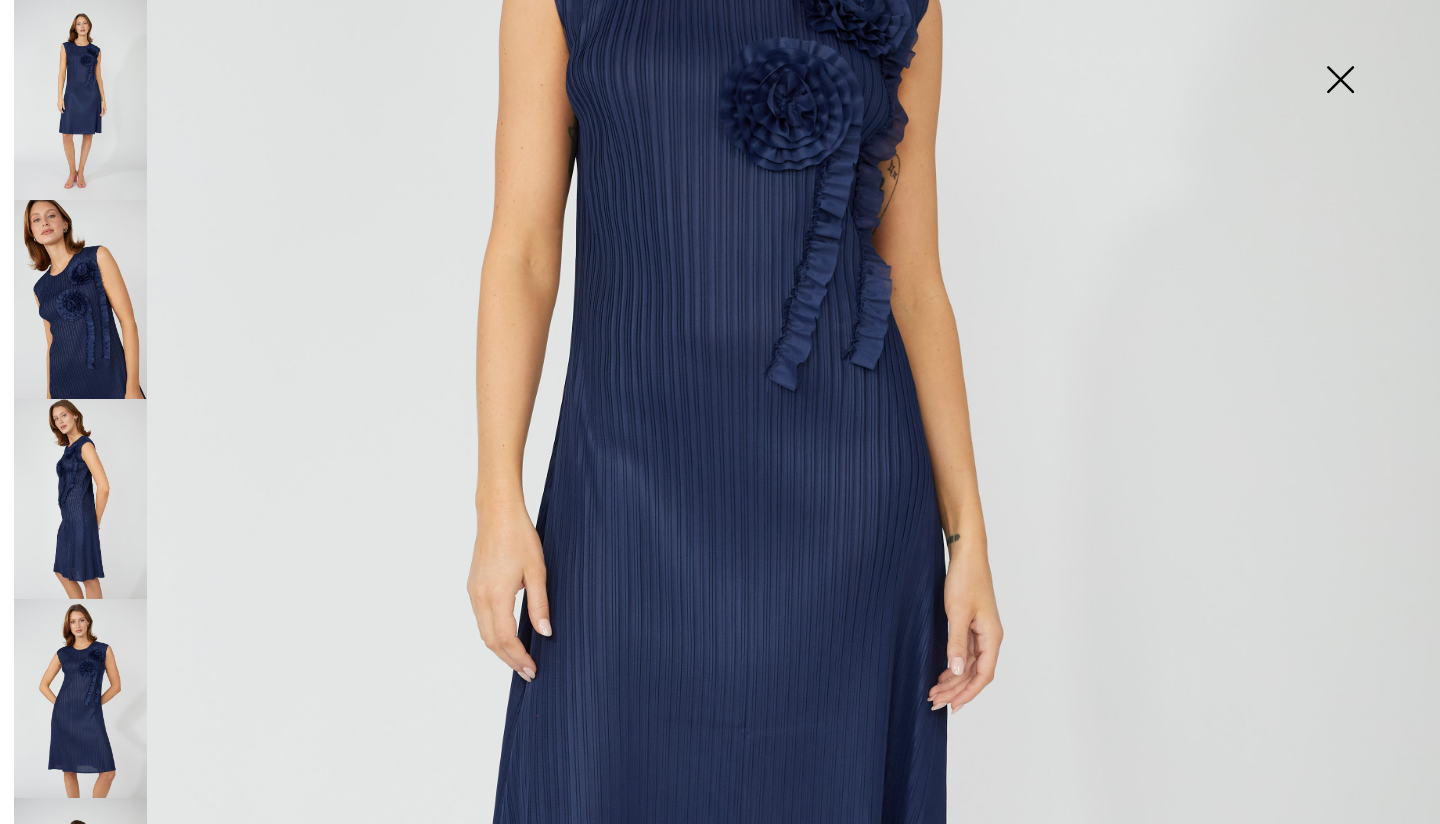 click at bounding box center [80, 499] 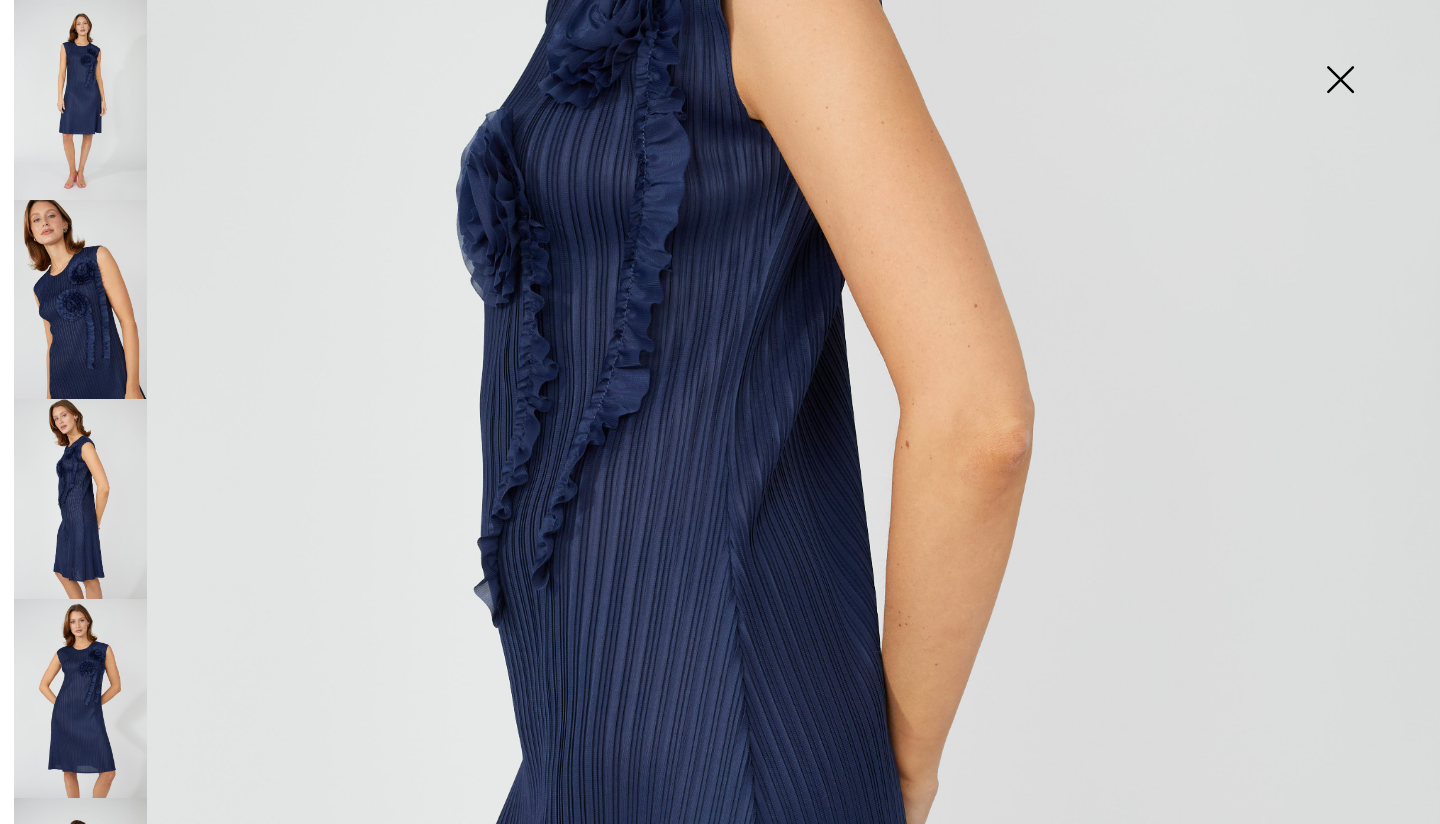click at bounding box center (80, 699) 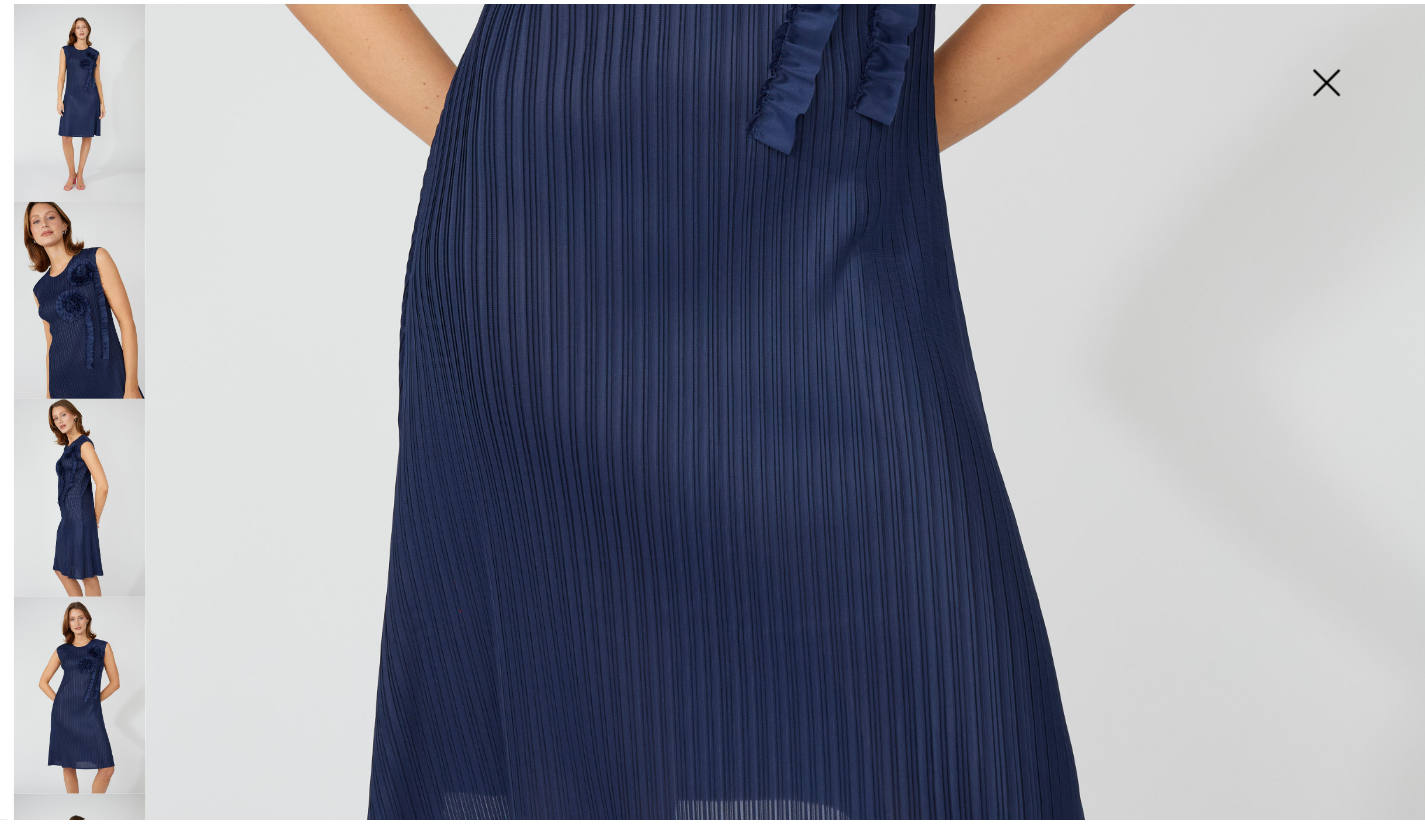 scroll, scrollTop: 1038, scrollLeft: 0, axis: vertical 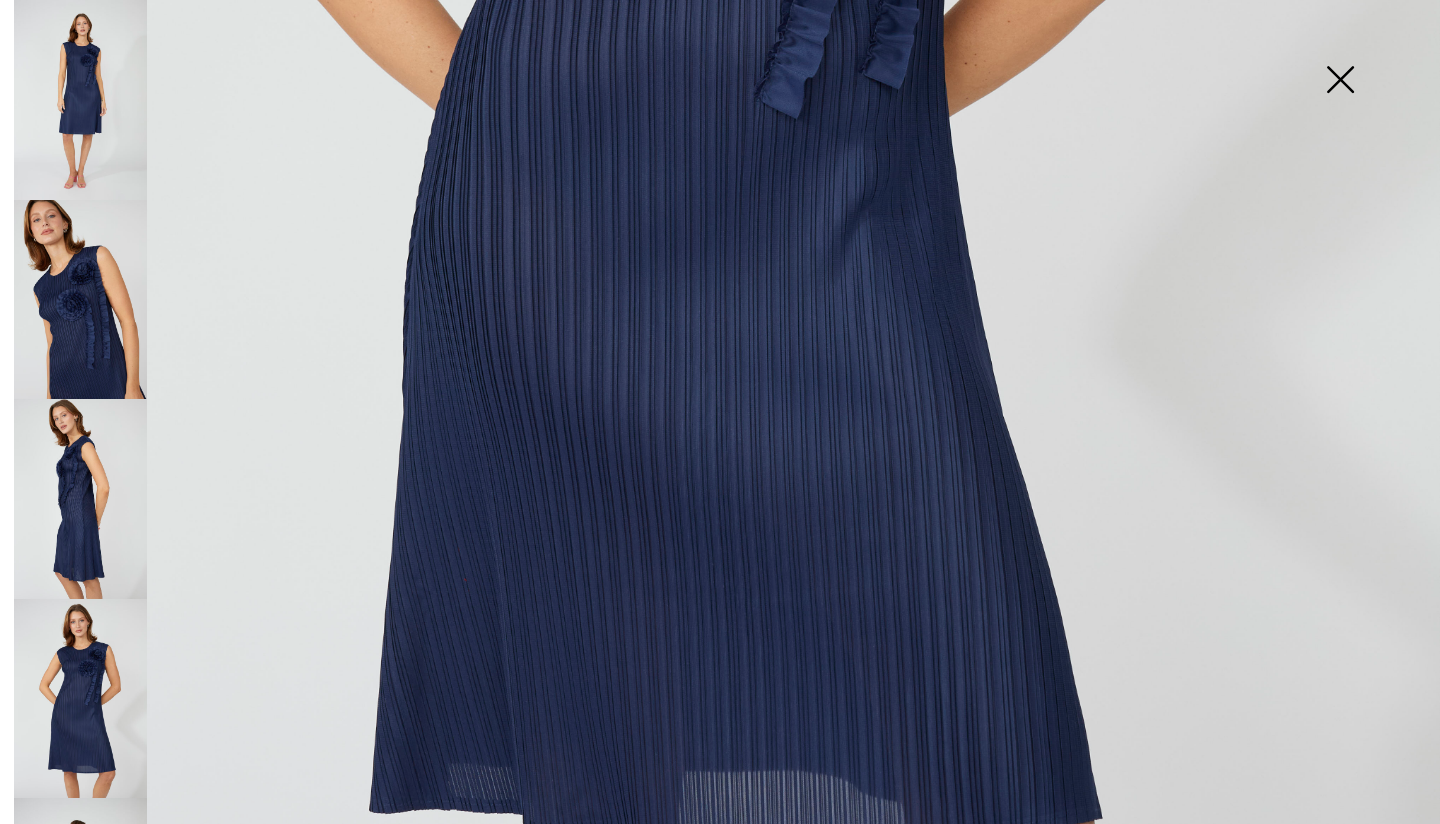 click at bounding box center (1340, 81) 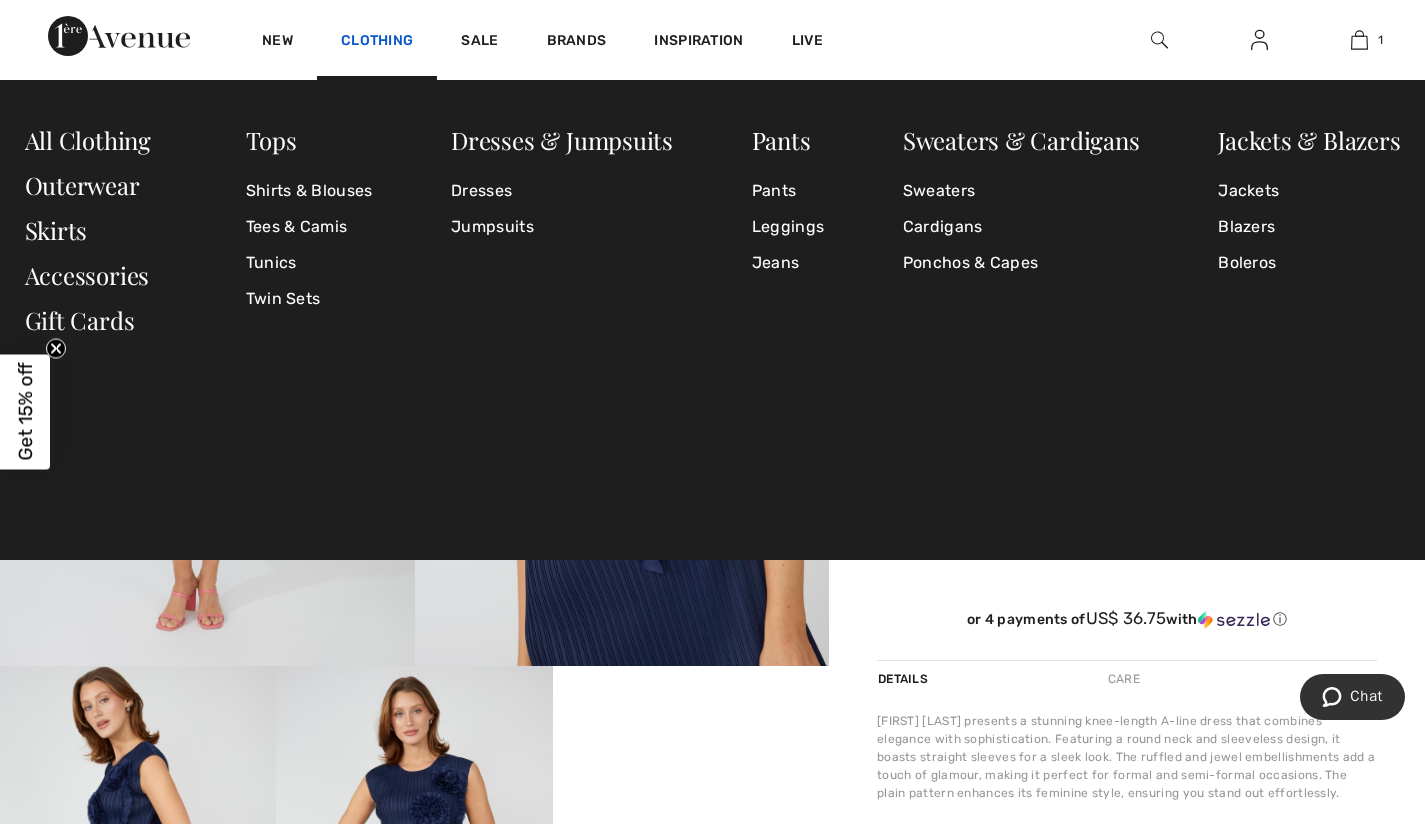 click on "Clothing" at bounding box center (377, 42) 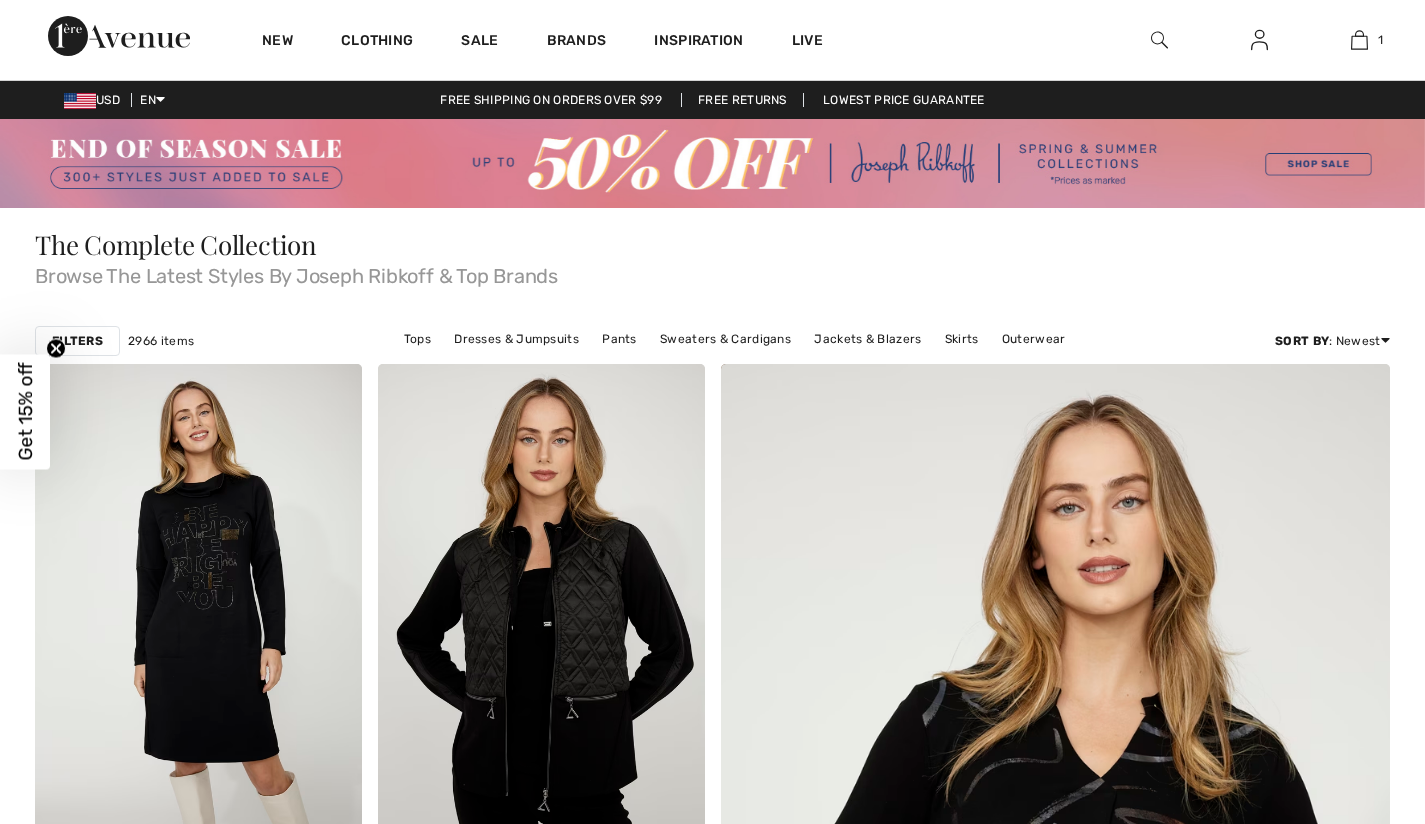 scroll, scrollTop: 0, scrollLeft: 0, axis: both 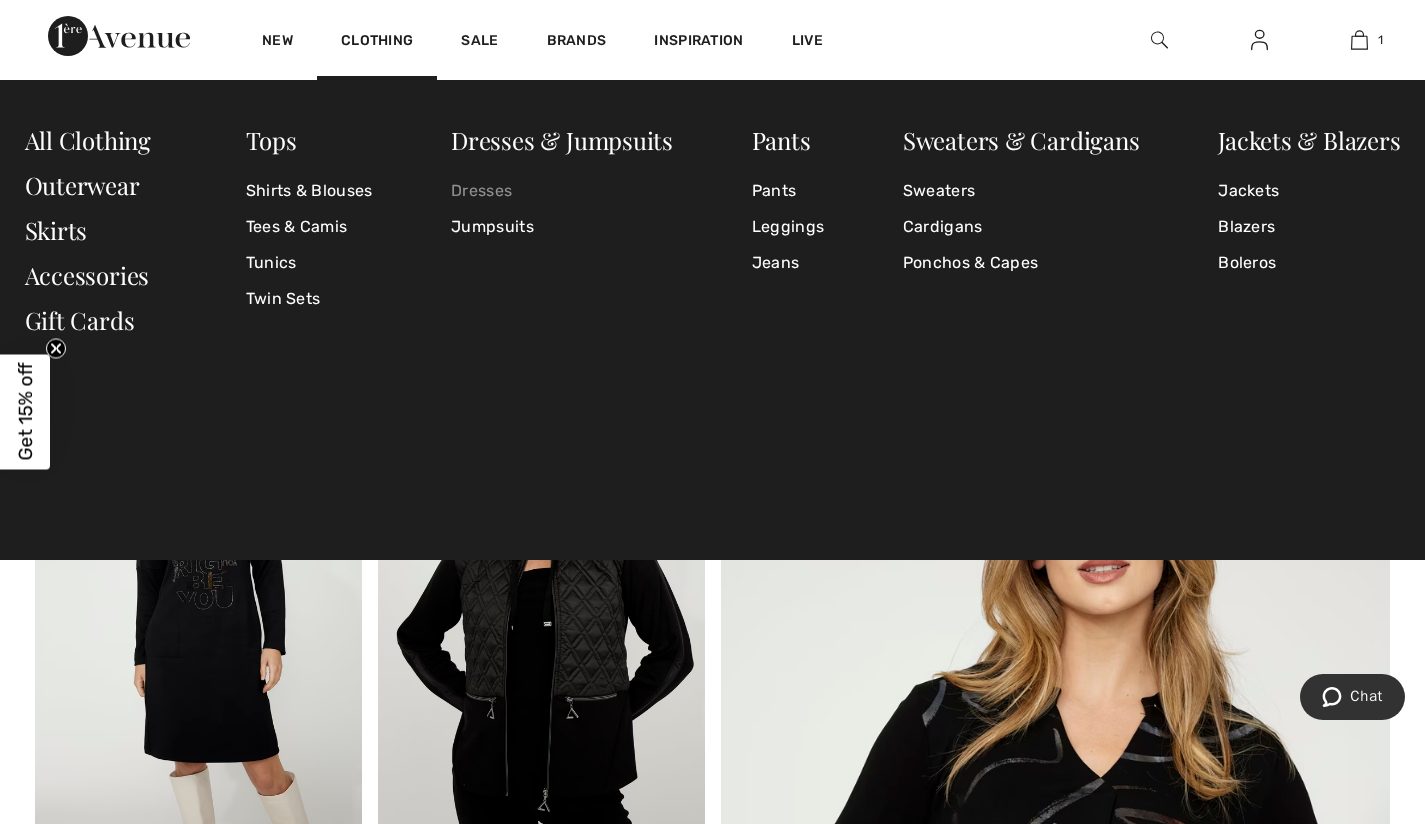 click on "Dresses" at bounding box center [562, 191] 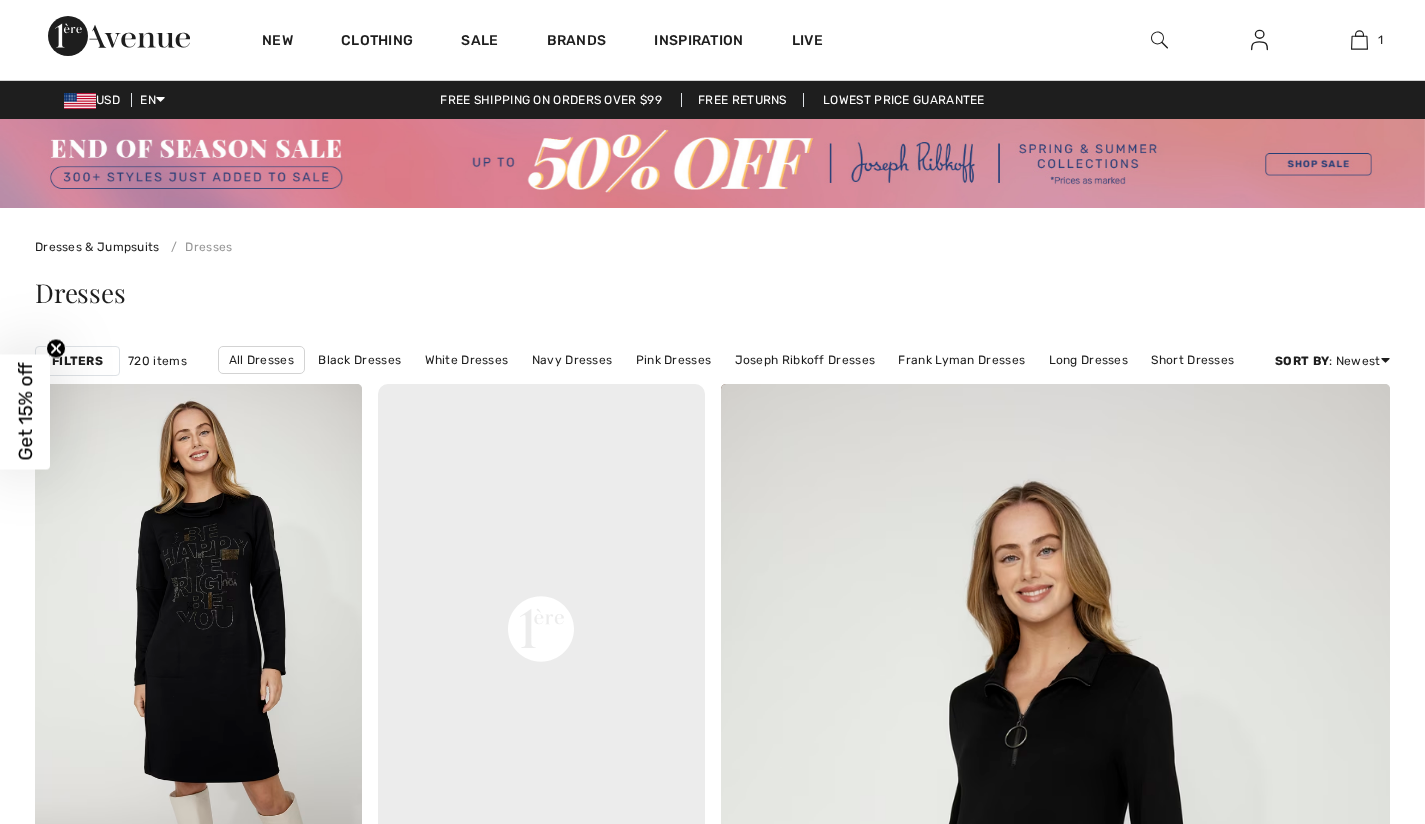 scroll, scrollTop: 0, scrollLeft: 0, axis: both 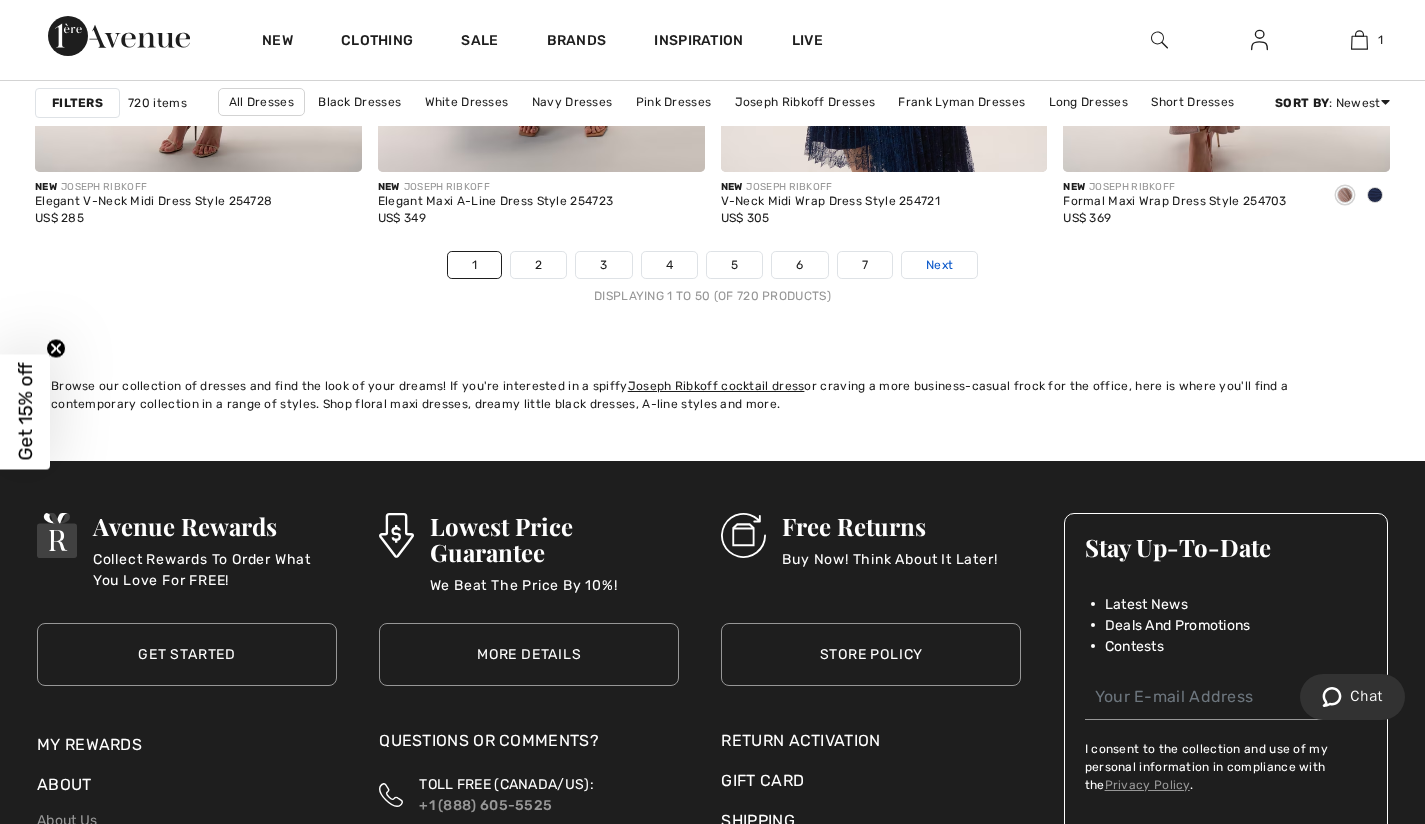 click on "Next" at bounding box center [939, 265] 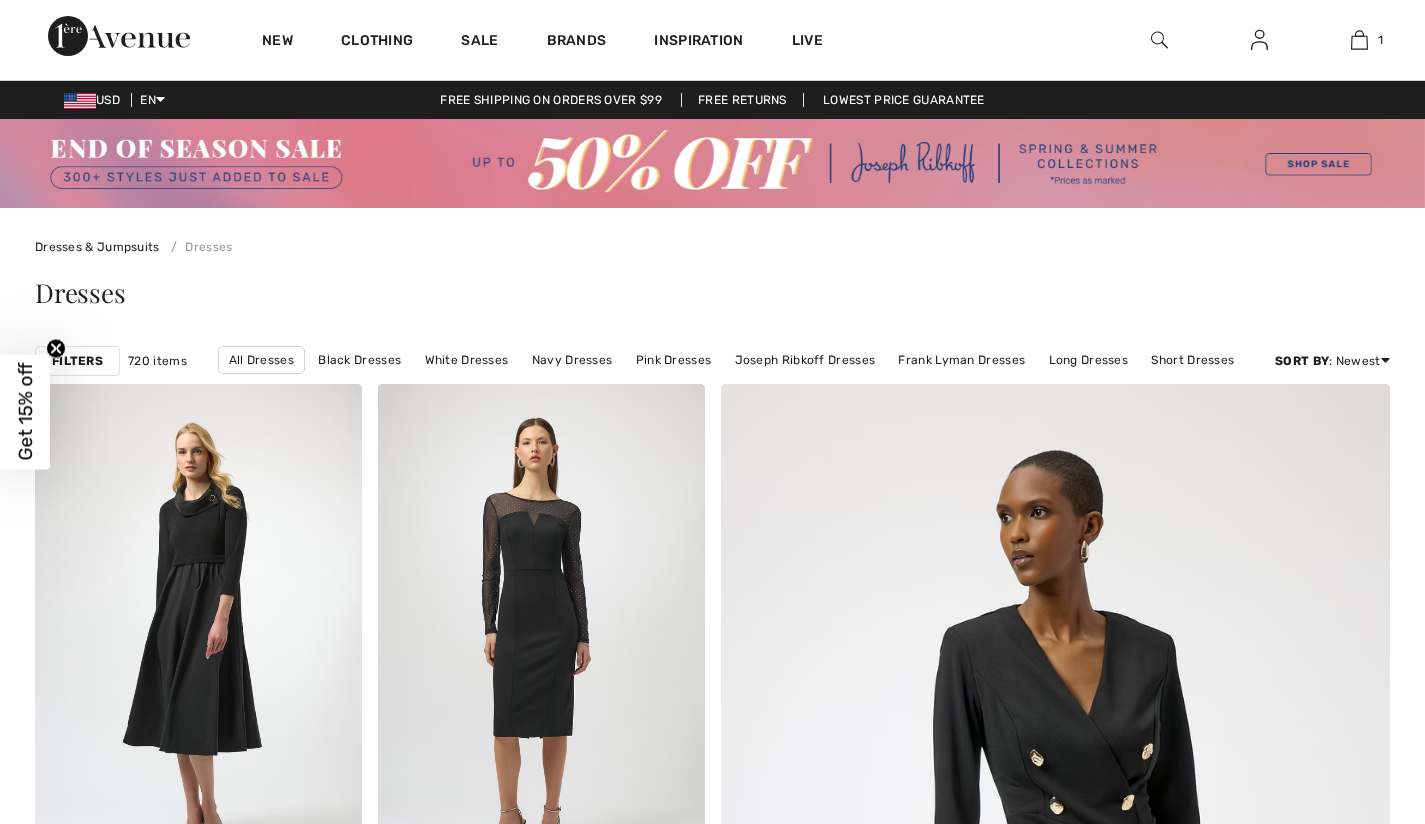 scroll, scrollTop: 0, scrollLeft: 0, axis: both 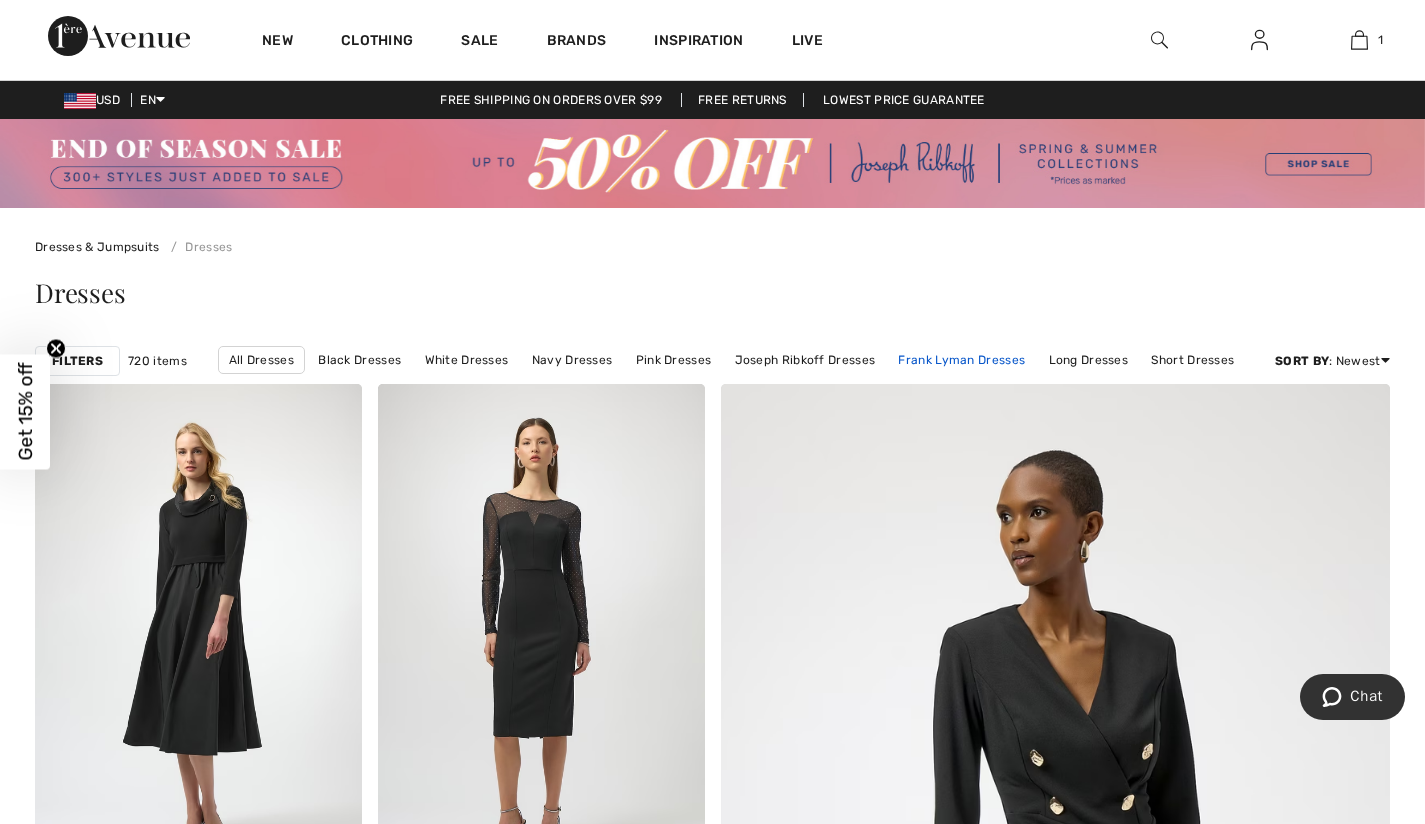 click on "Frank Lyman Dresses" at bounding box center (961, 360) 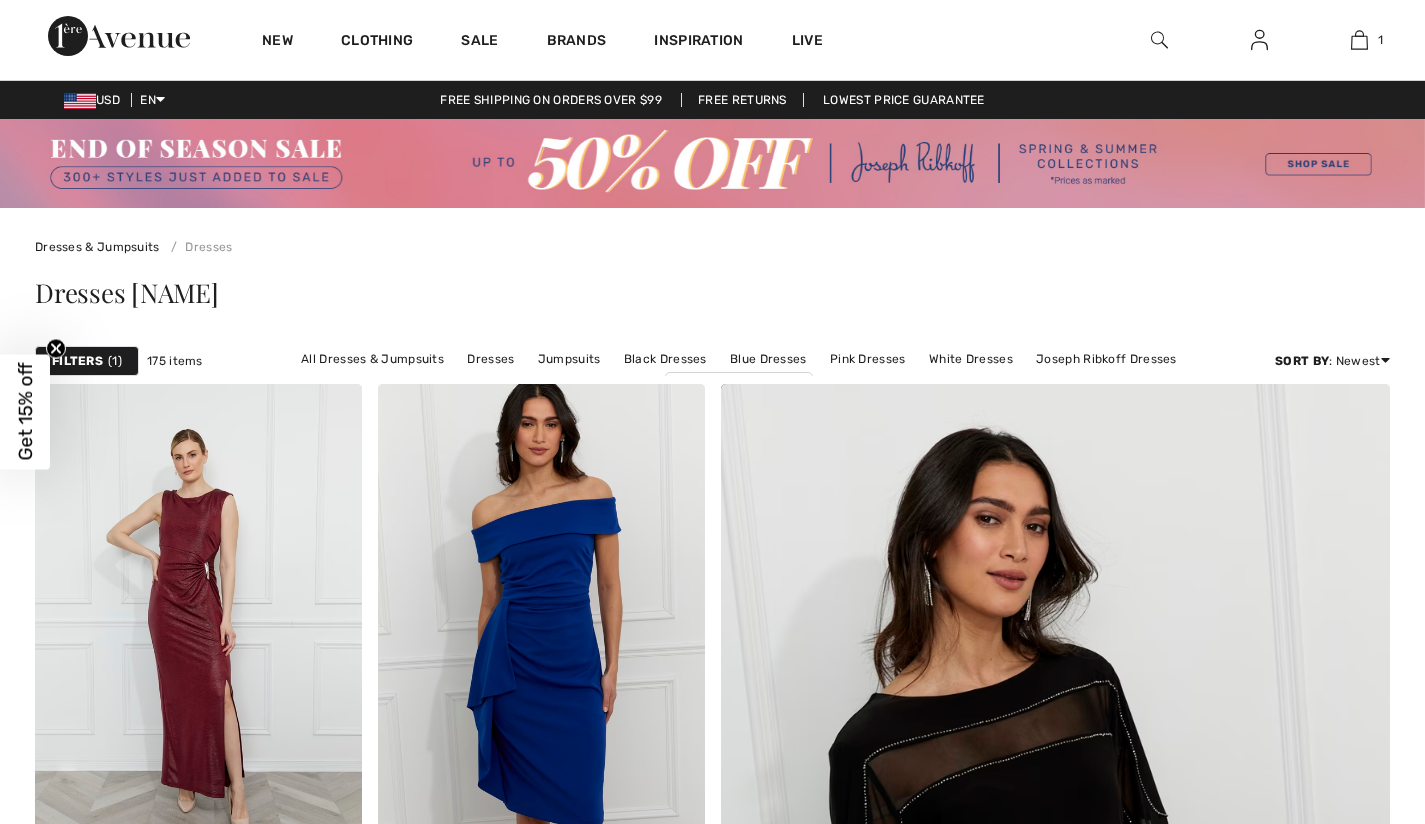 scroll, scrollTop: 0, scrollLeft: 0, axis: both 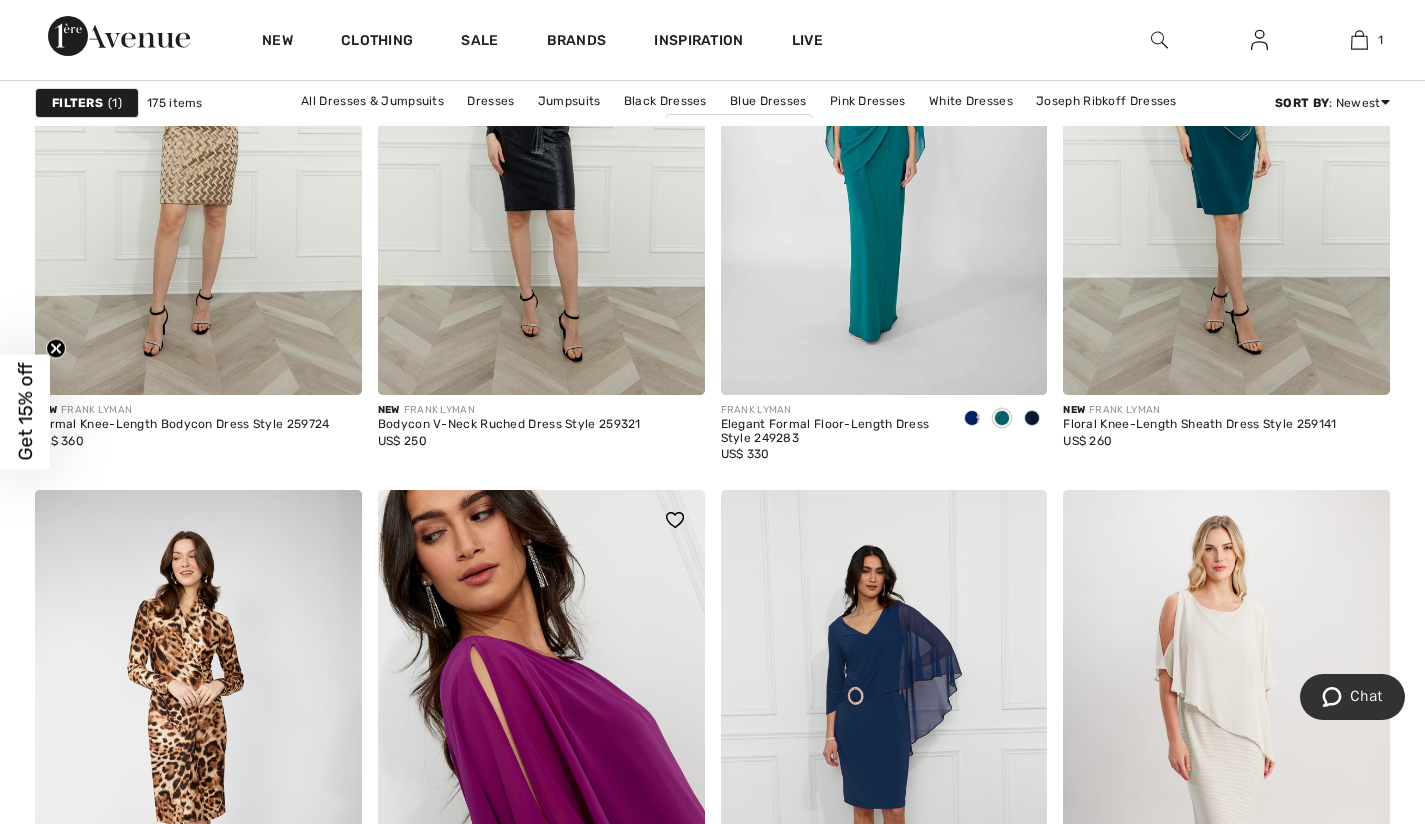 click at bounding box center (541, 735) 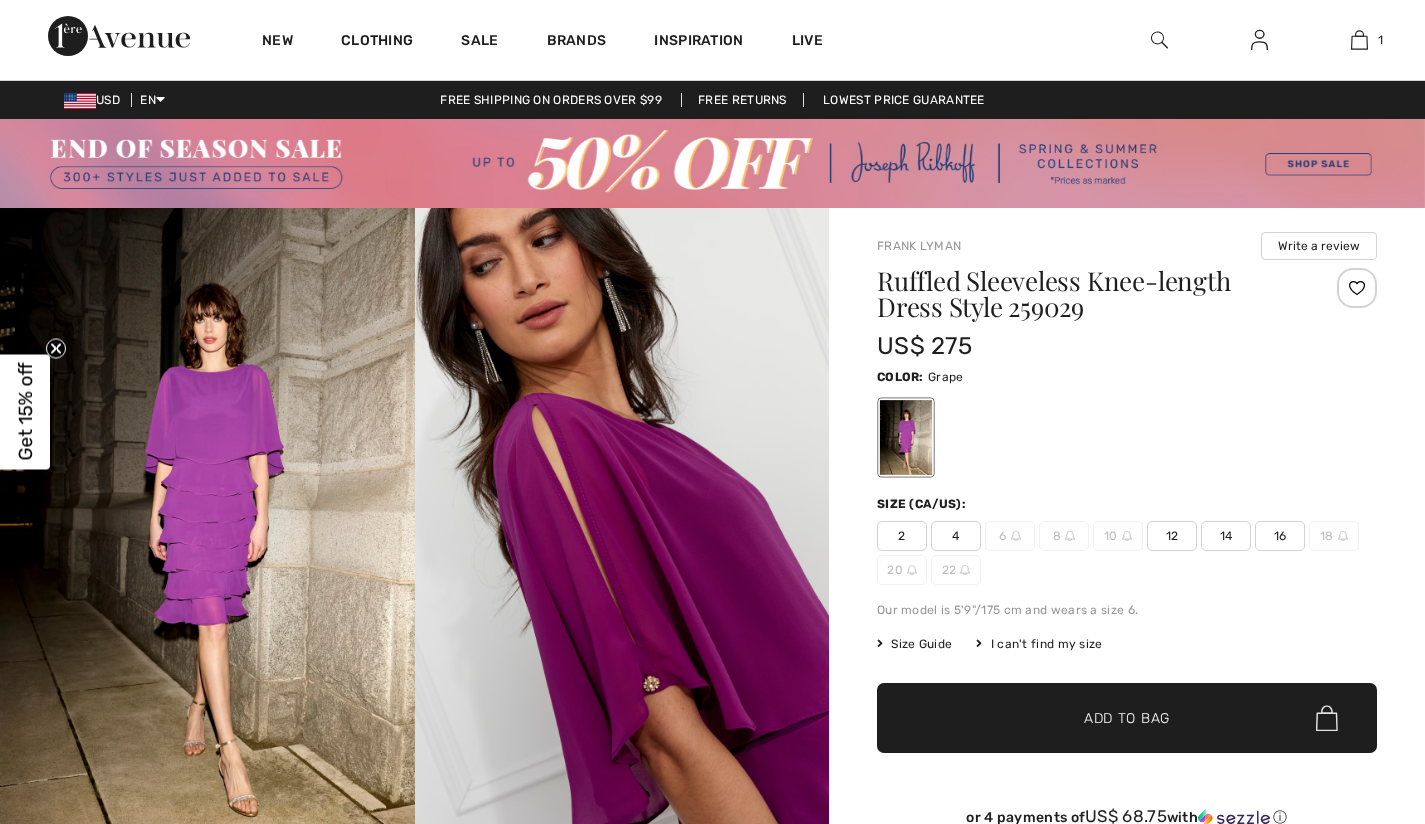 scroll, scrollTop: 0, scrollLeft: 0, axis: both 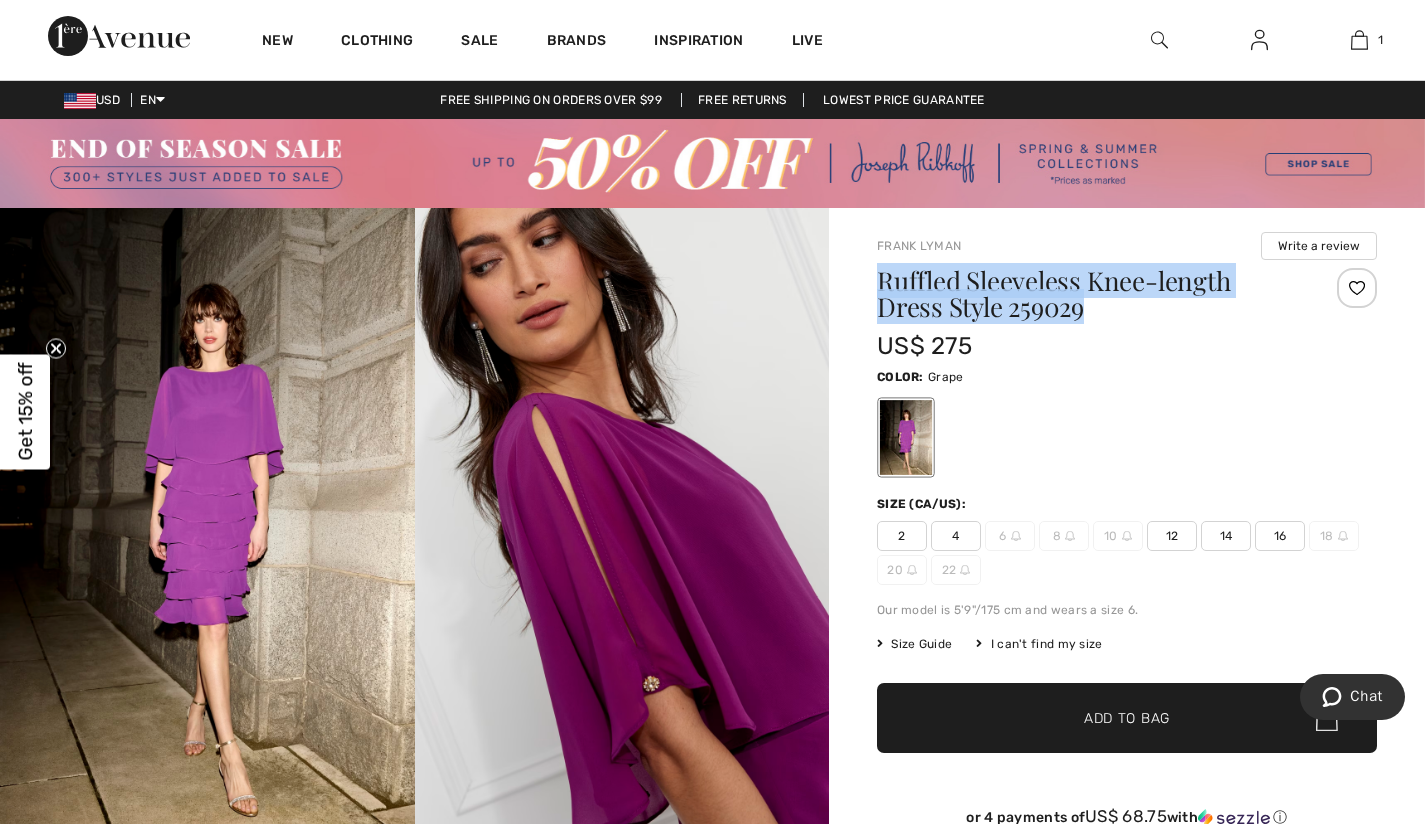drag, startPoint x: 880, startPoint y: 287, endPoint x: 1098, endPoint y: 302, distance: 218.51544 